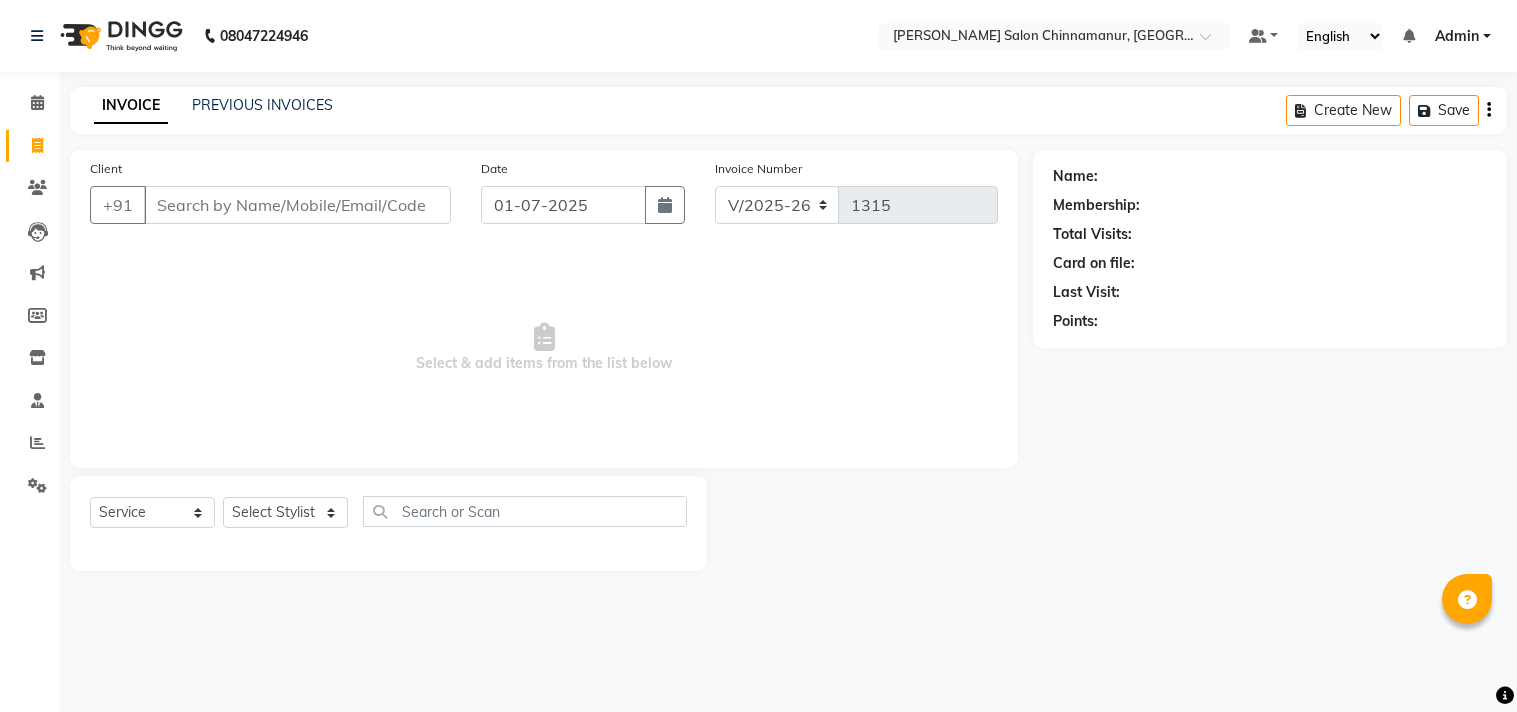 select on "8329" 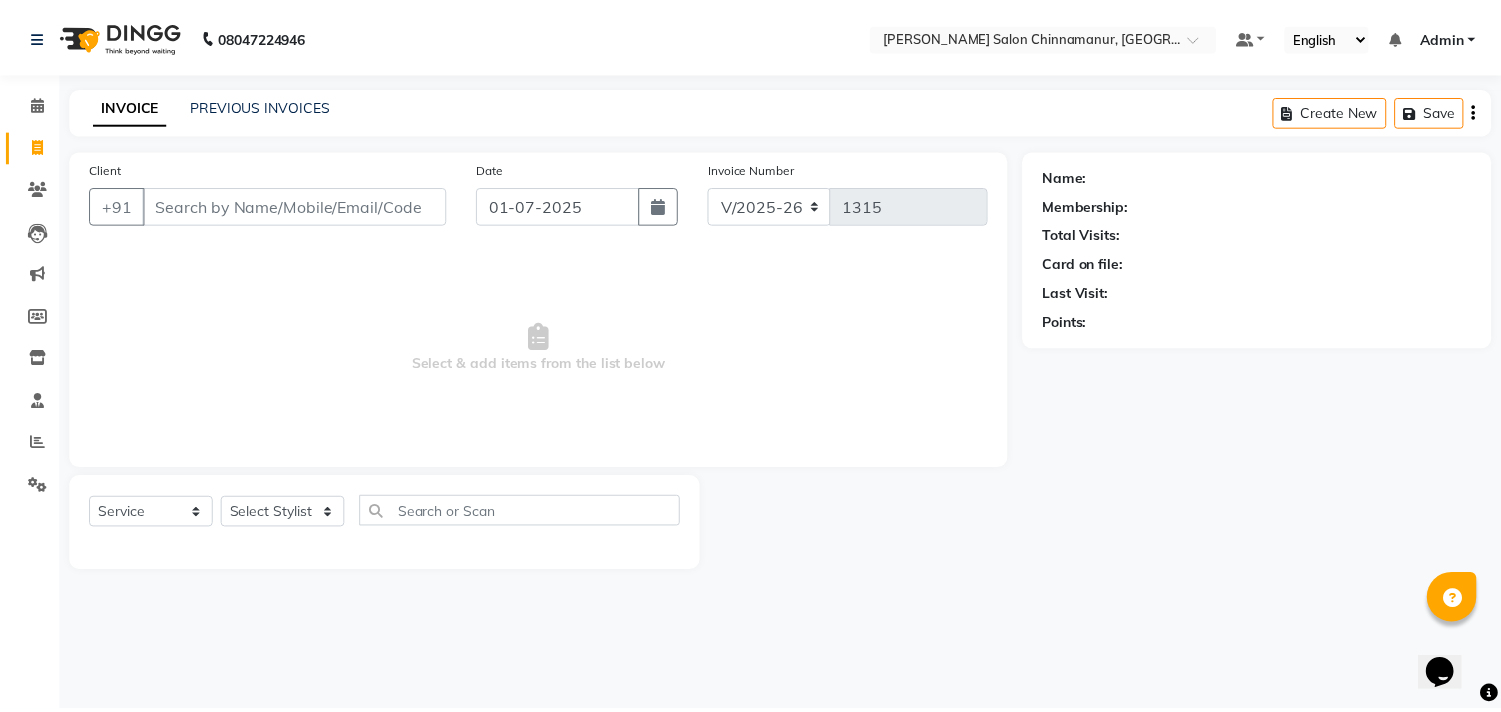 scroll, scrollTop: 0, scrollLeft: 0, axis: both 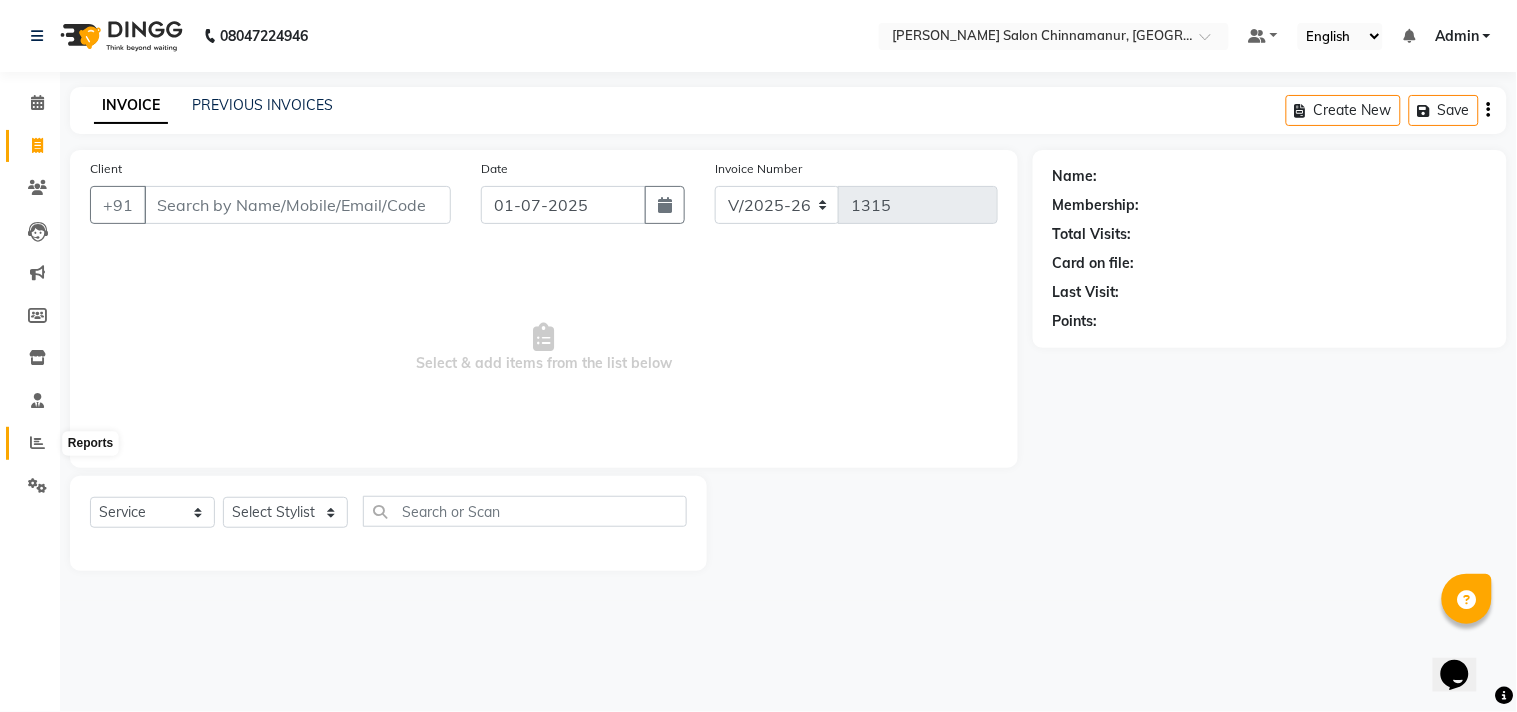click 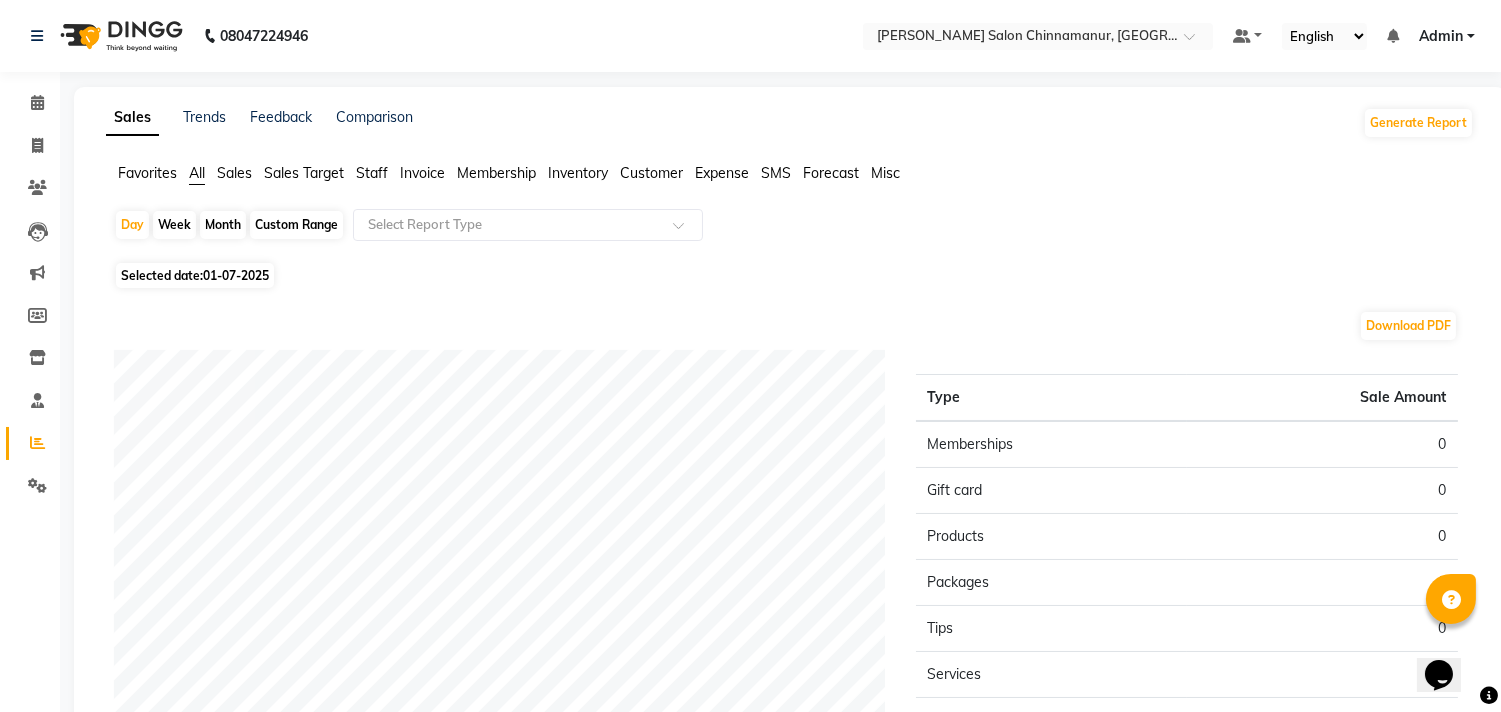 click on "Day   Week   Month   Custom Range  Select Report Type Selected date:  [DATE]  Download PDF Sales summary Type Sale Amount Memberships 0 Gift card 0 Products 0 Packages 0 Tips 0 Services 0 Prepaid 0 Vouchers 0 Fee 0 Total 0 ★ [PERSON_NAME] as Favorite  Choose how you'd like to save "" report to favorites  Save to Personal Favorites:   Only you can see this report in your favorites tab. Share with Organization:   Everyone in your organization can see this report in their favorites tab.  Save to Favorites" 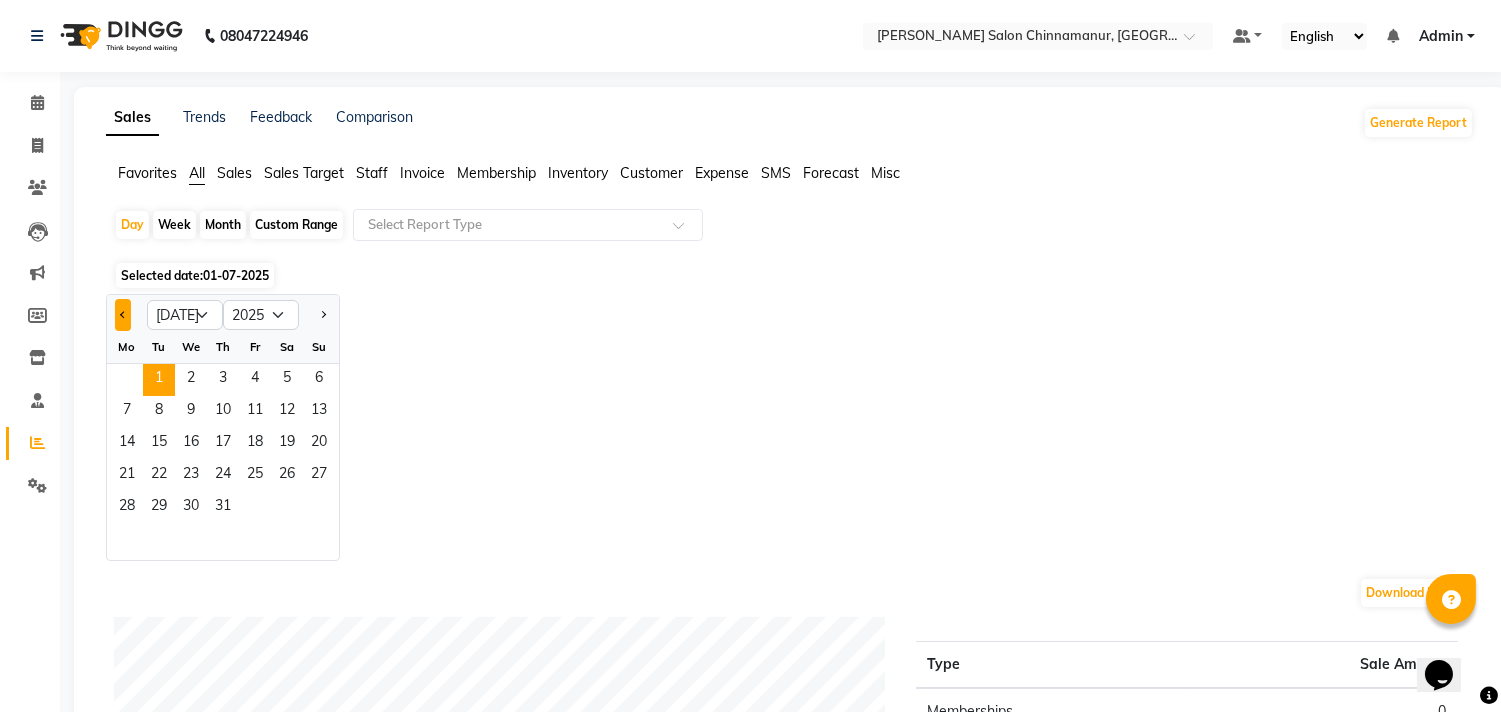 click 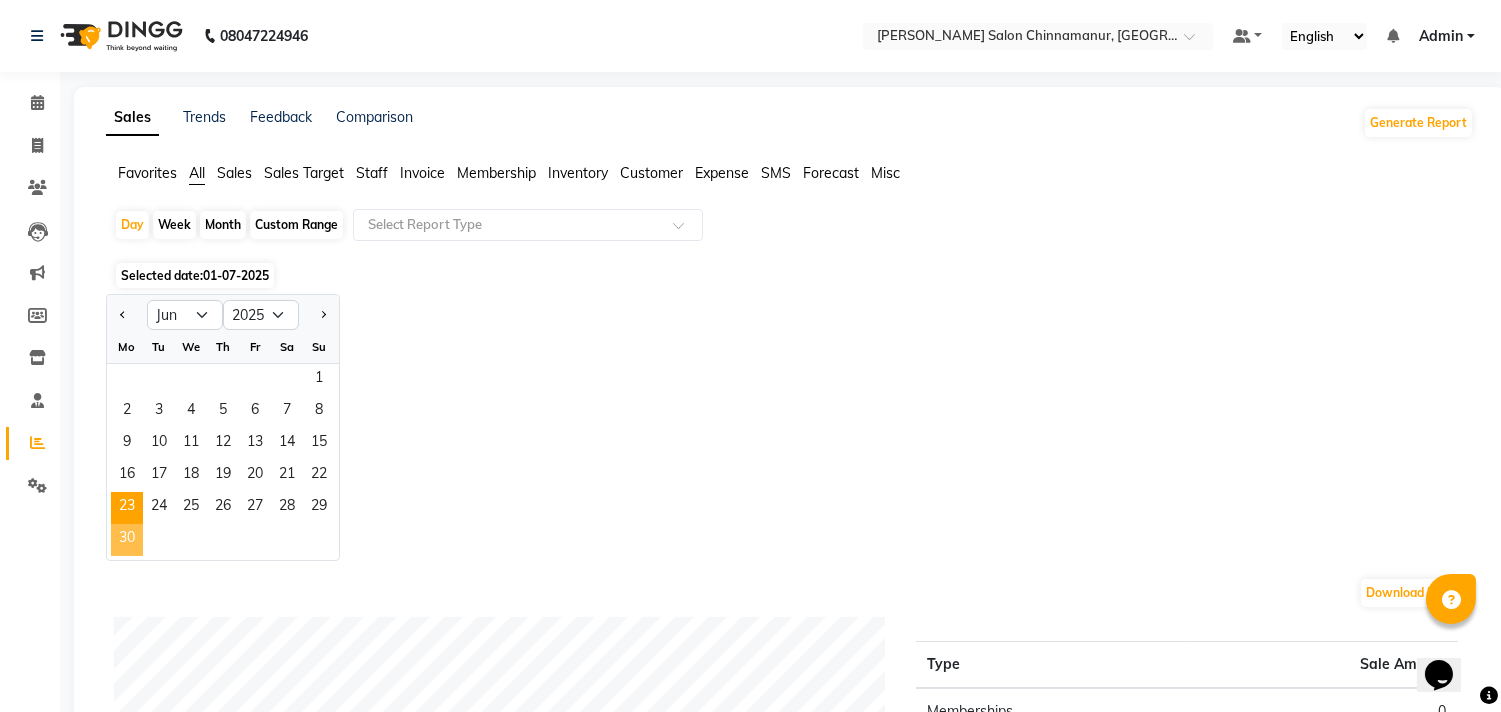 click on "Mo Tu We Th Fr Sa Su  1   2   3   4   5   6   7   8   9   10   11   12   13   14   15   16   17   18   19   20   21   22   23   24   25   26   27   28   29   30" 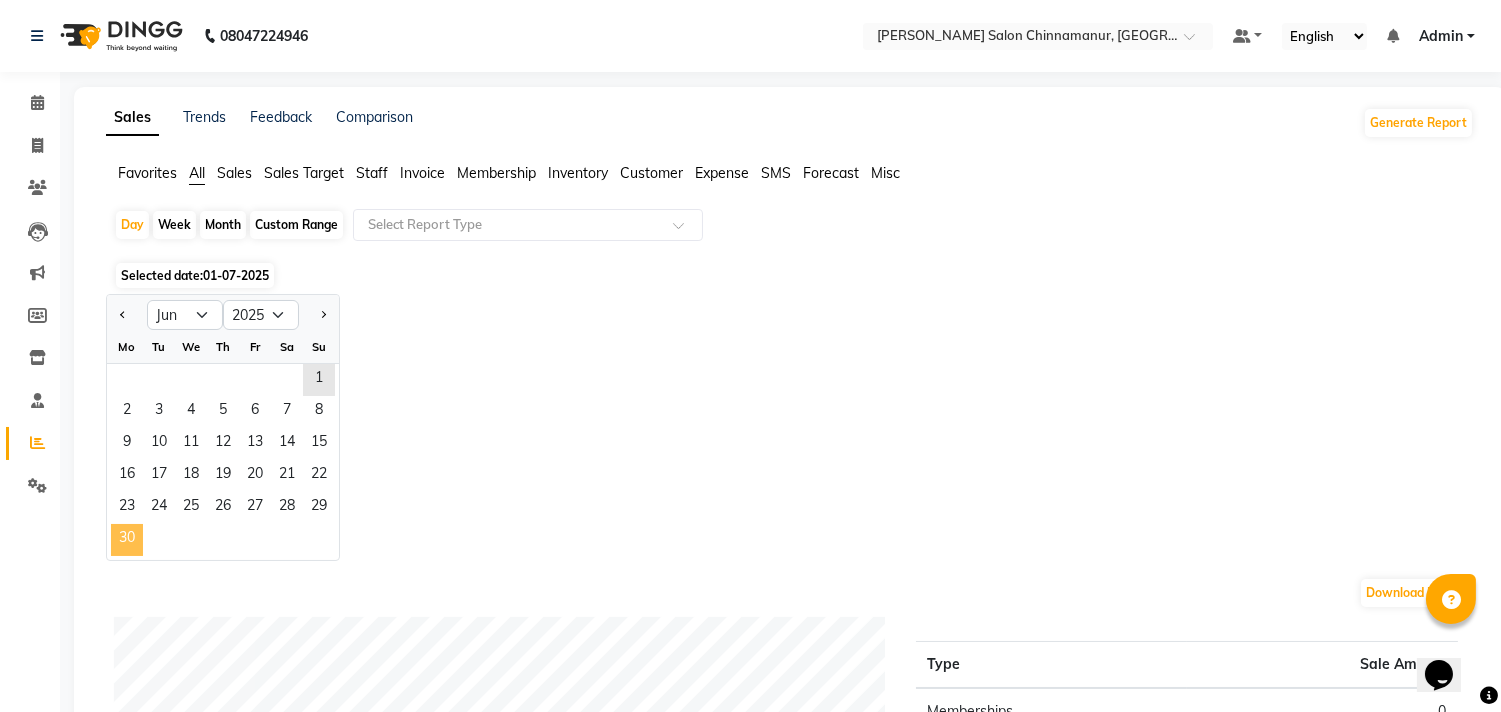 click on "30" 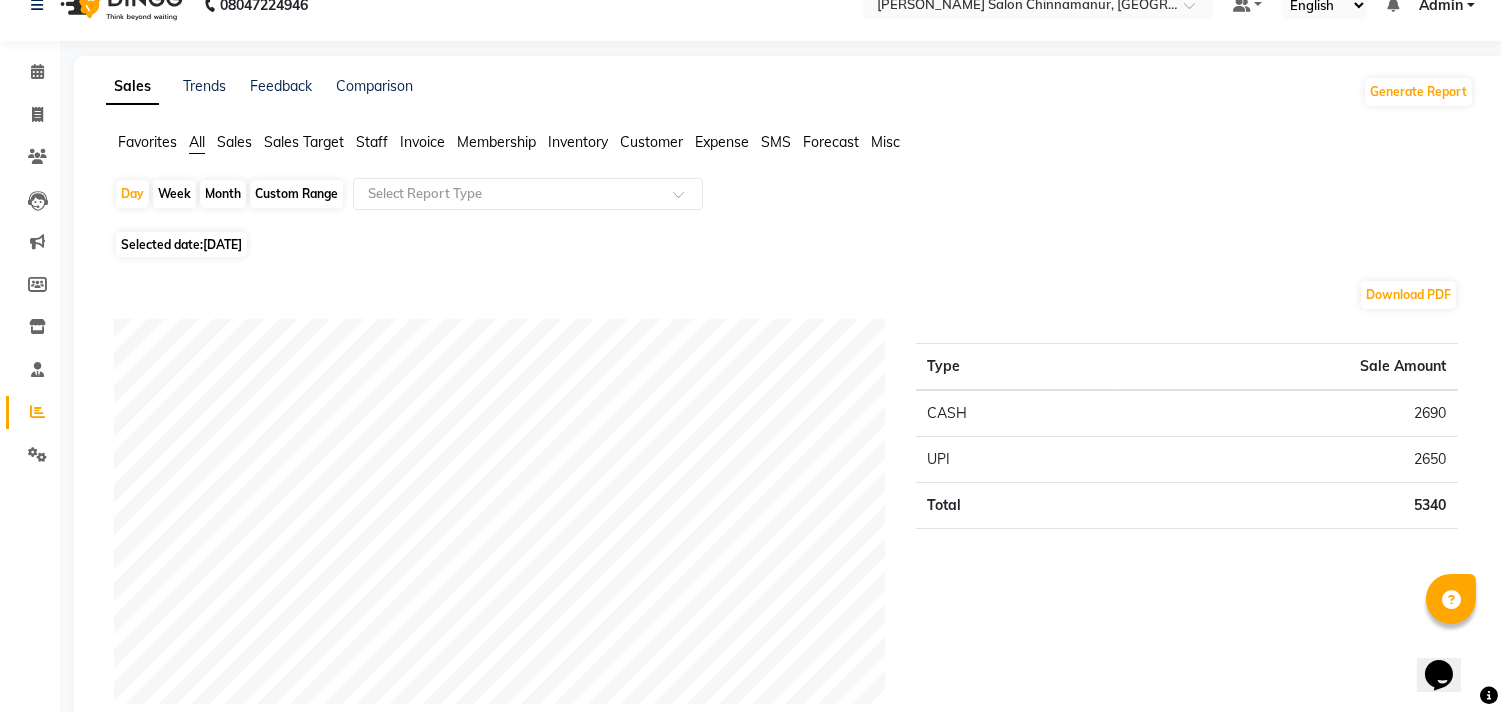 scroll, scrollTop: 0, scrollLeft: 0, axis: both 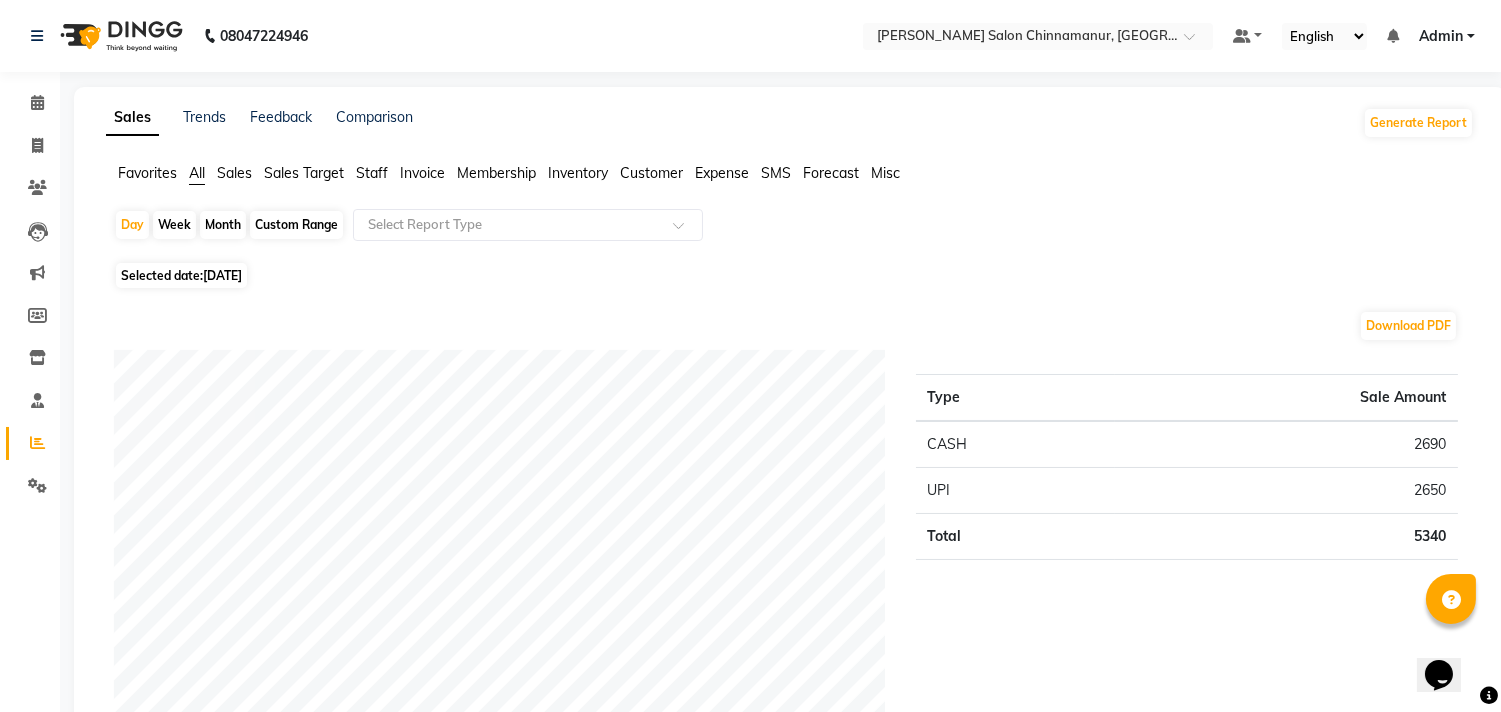 click on "Month" 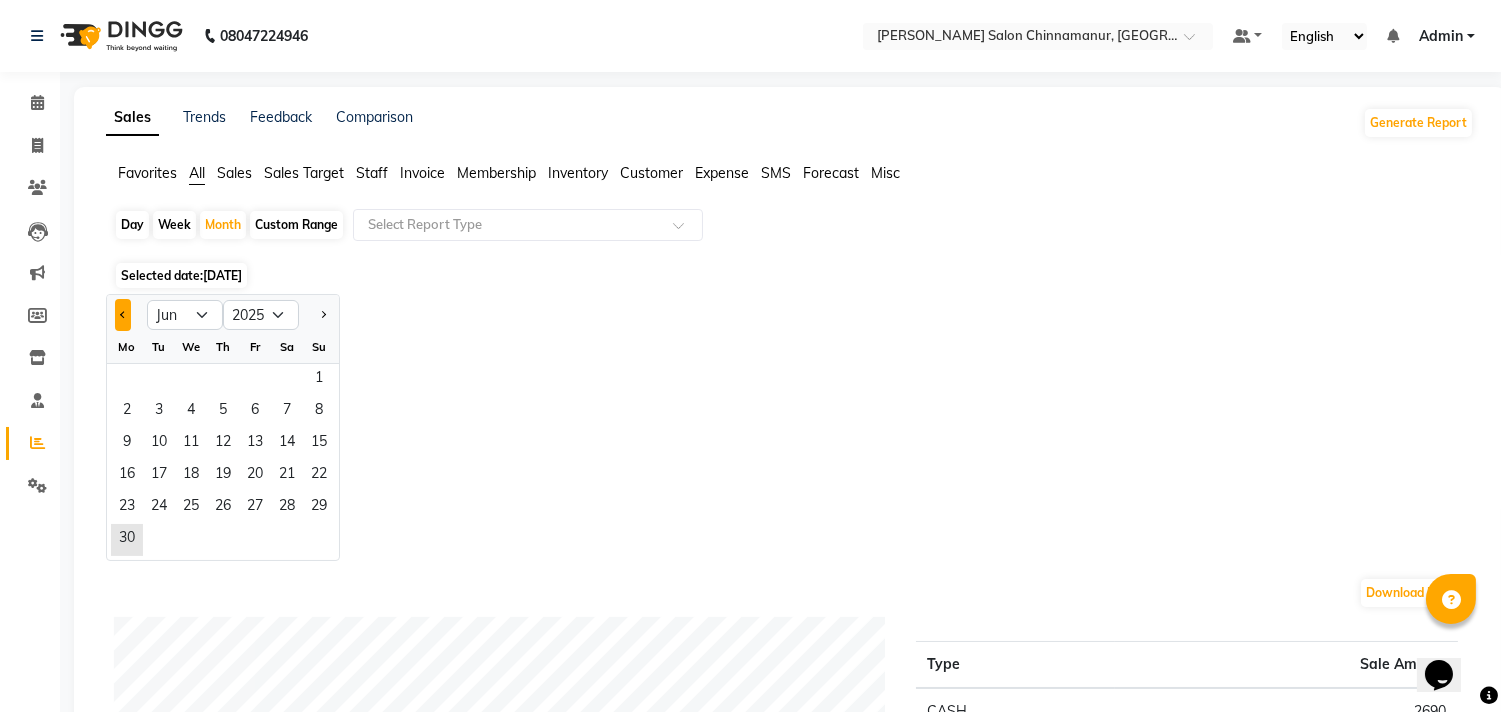 click 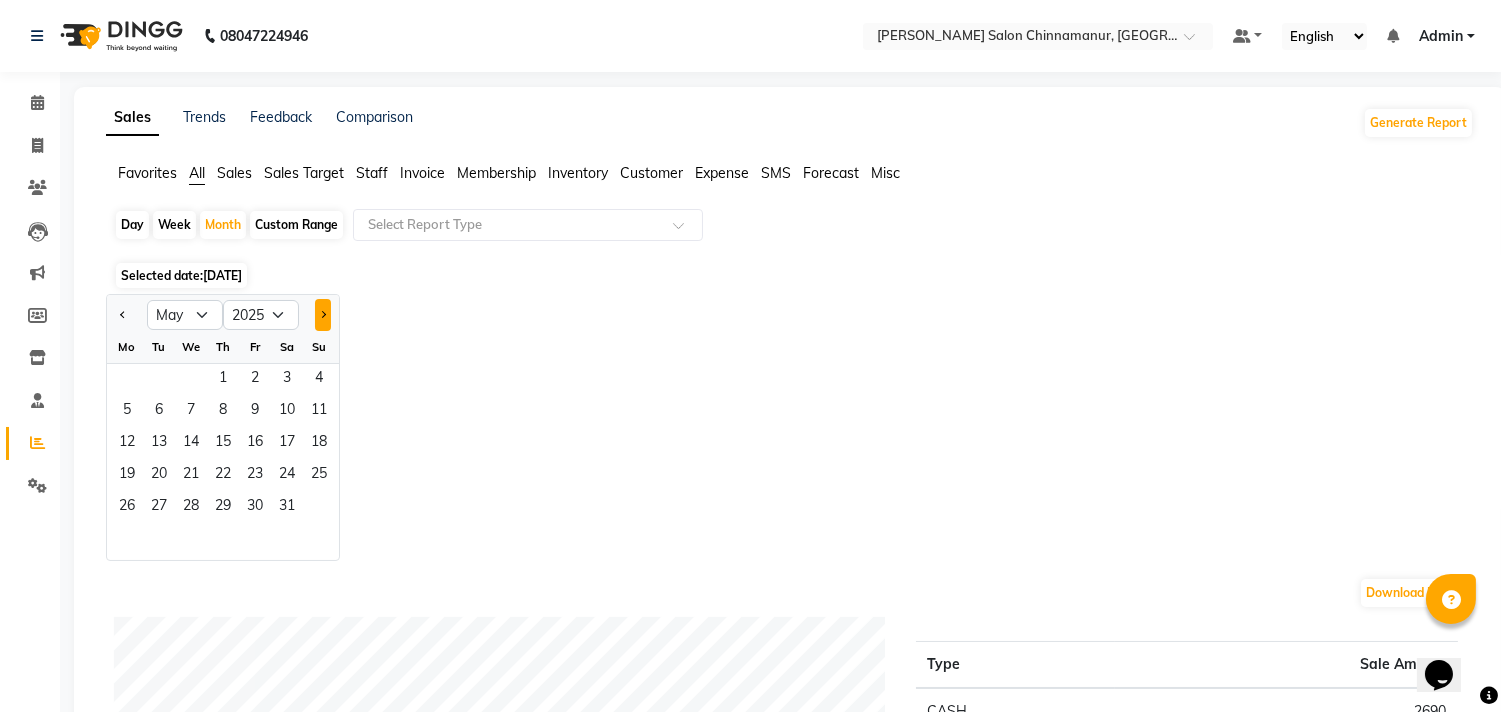 click 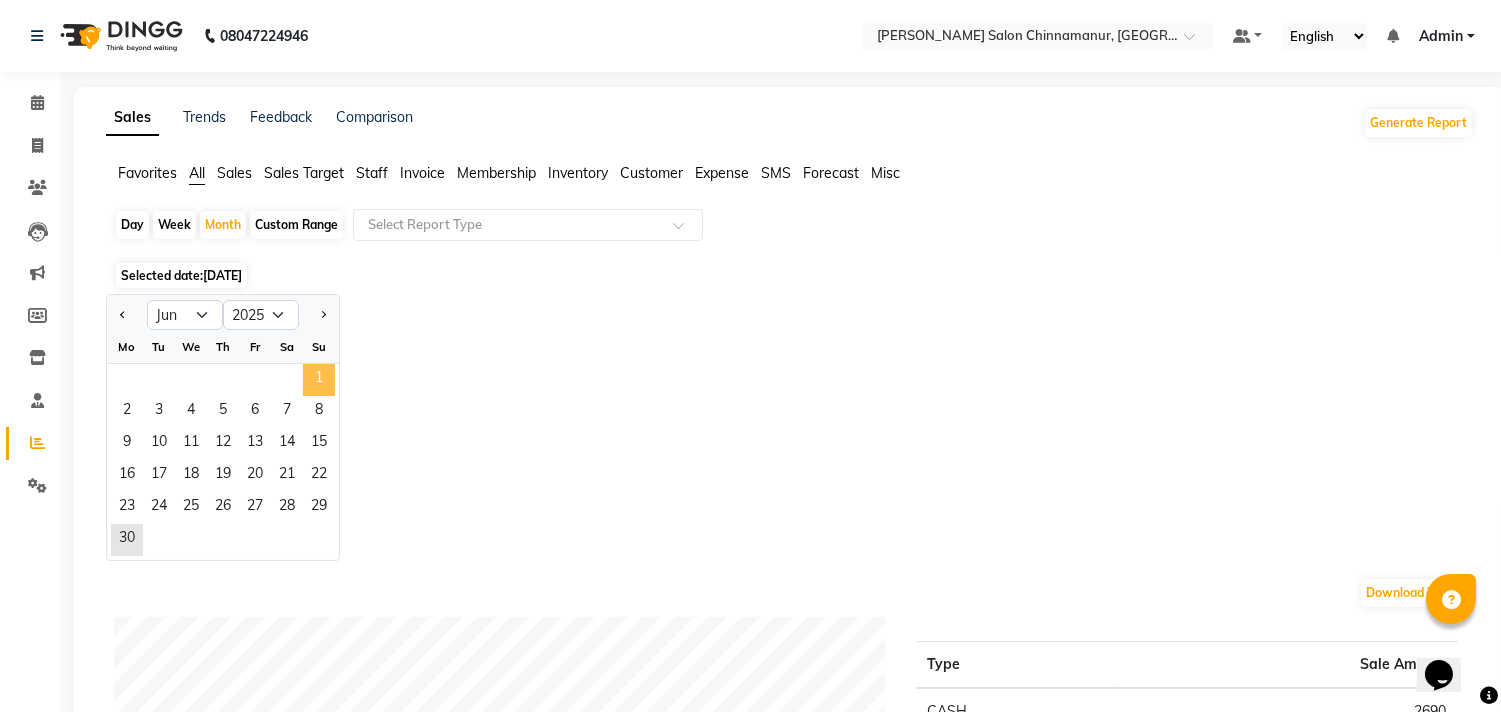 click on "1" 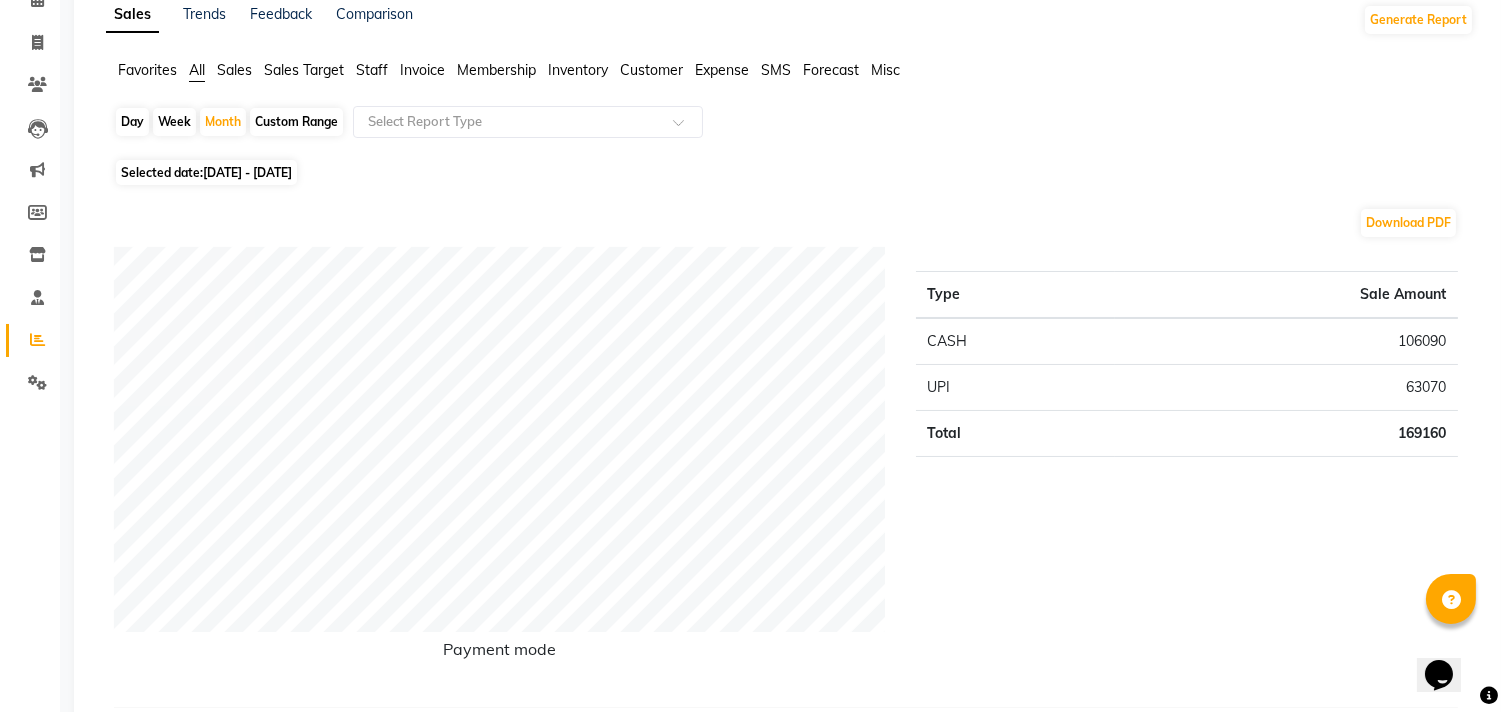 scroll, scrollTop: 0, scrollLeft: 0, axis: both 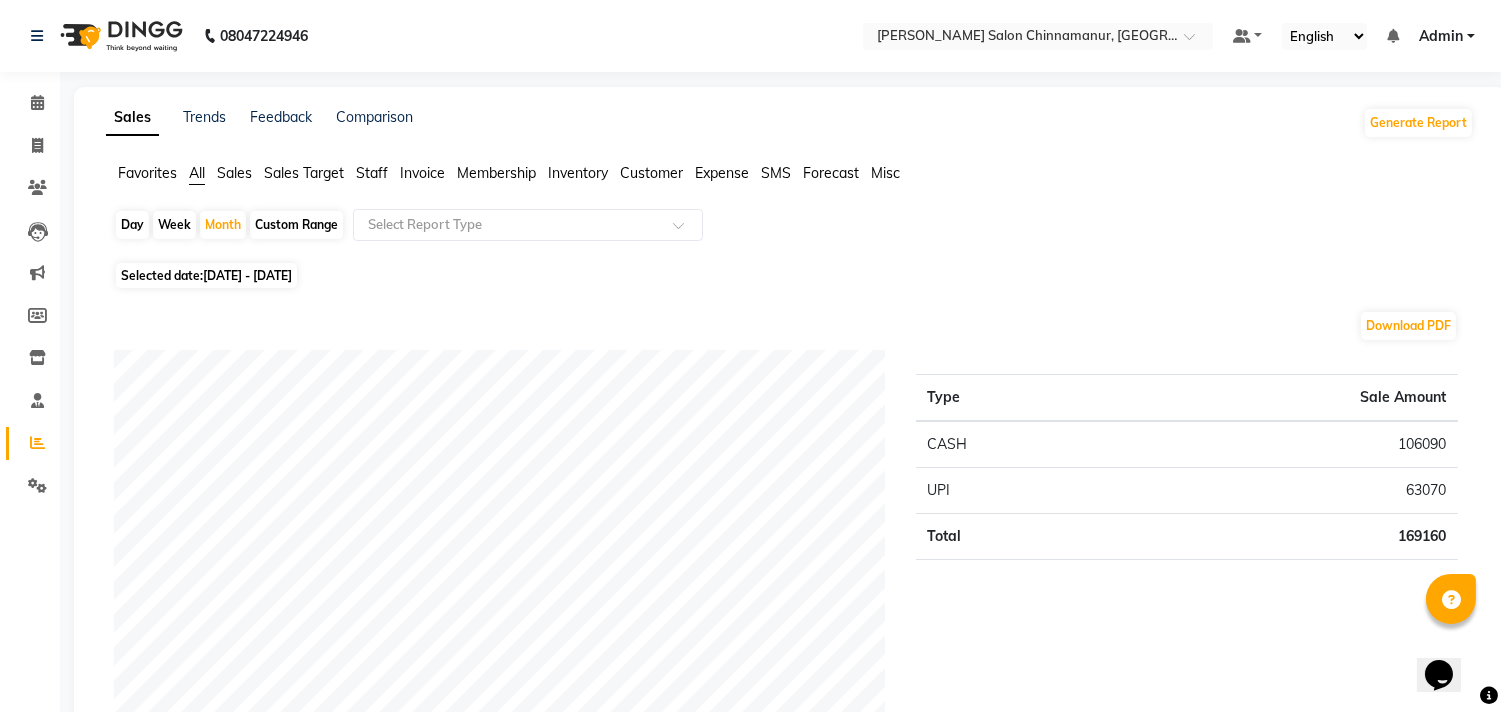 click on "[DATE] - [DATE]" 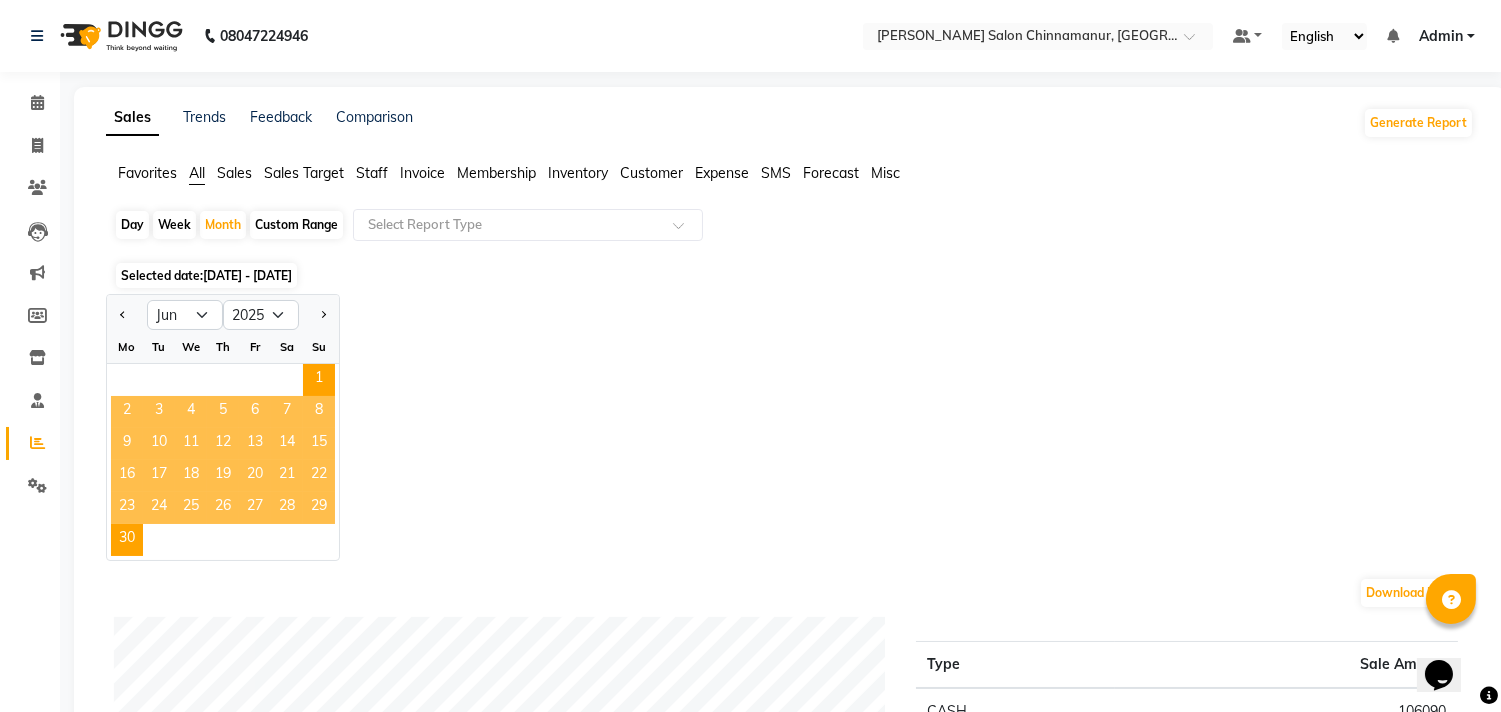 click on "Day" 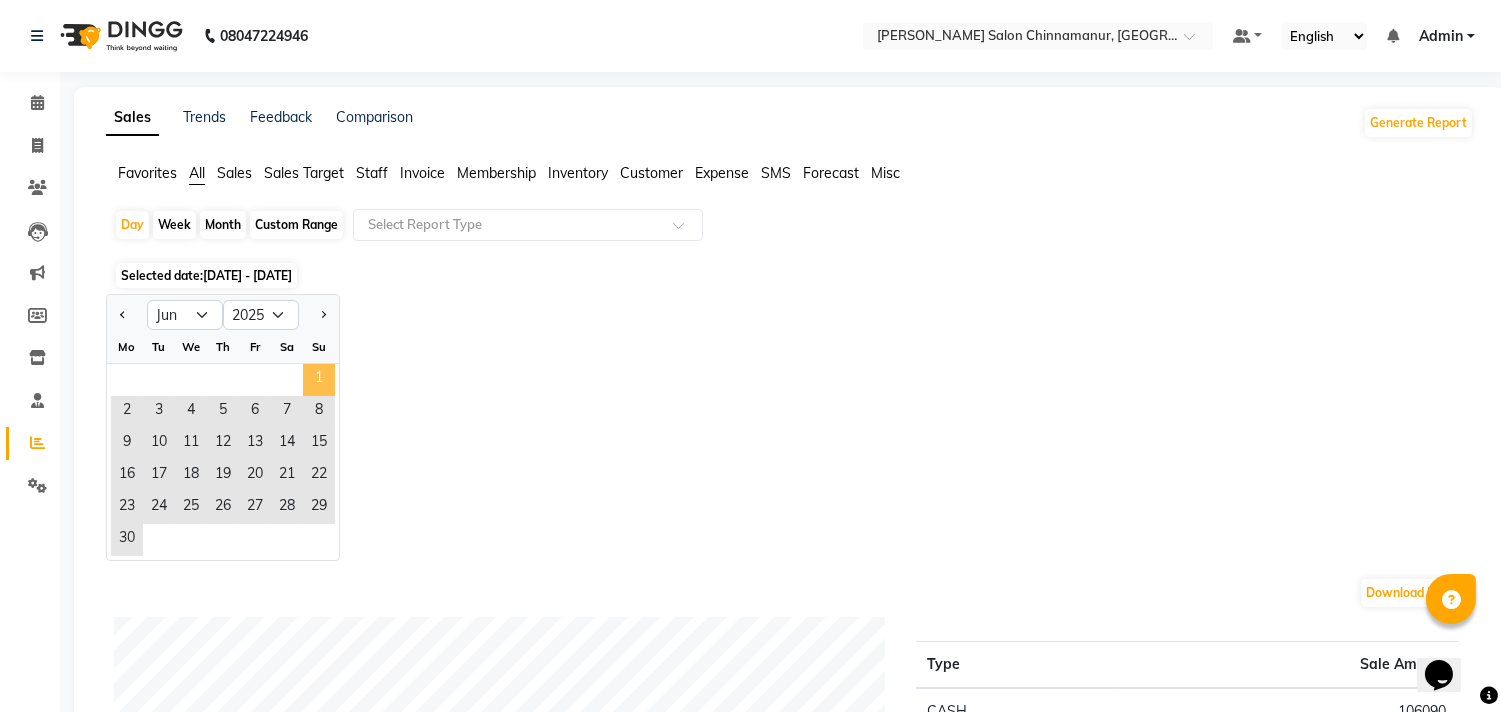 click on "1" 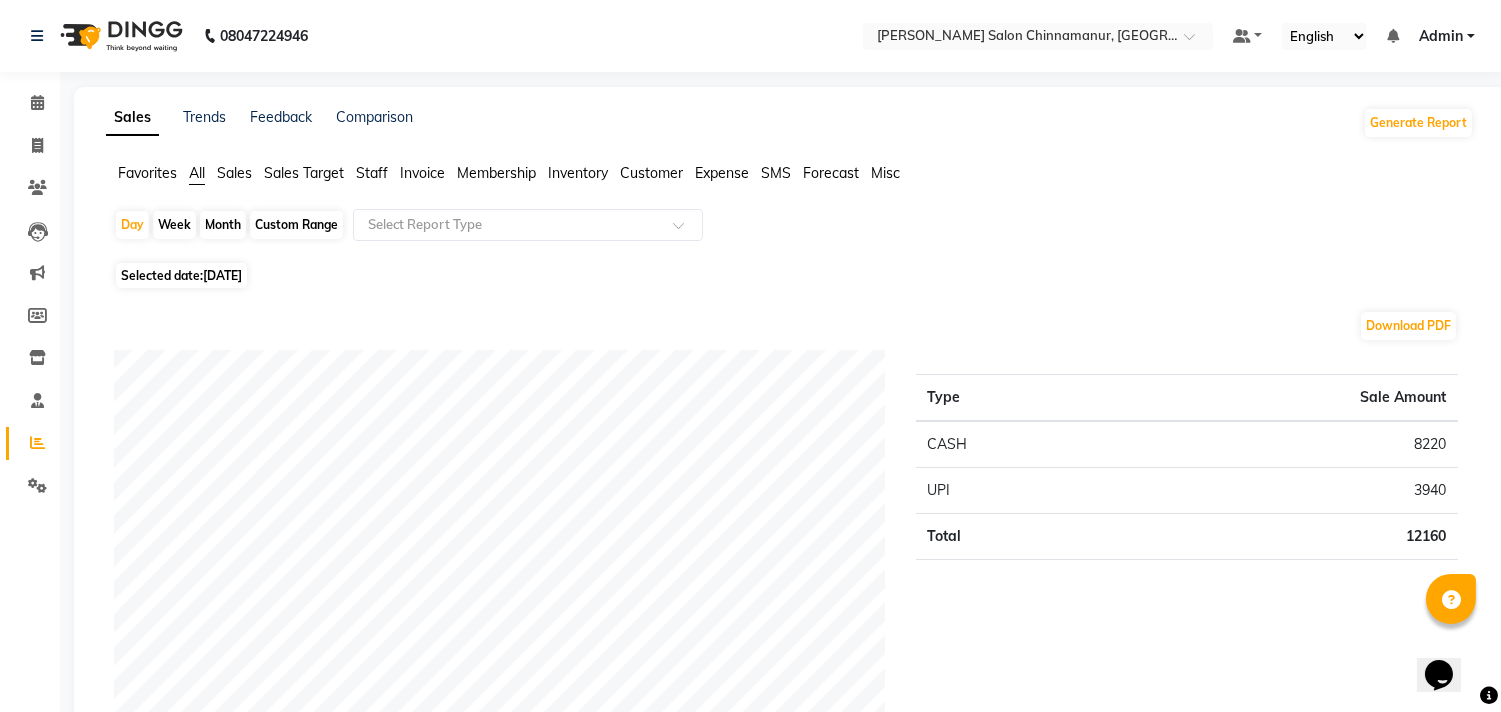 click on "Selected date:  [DATE]" 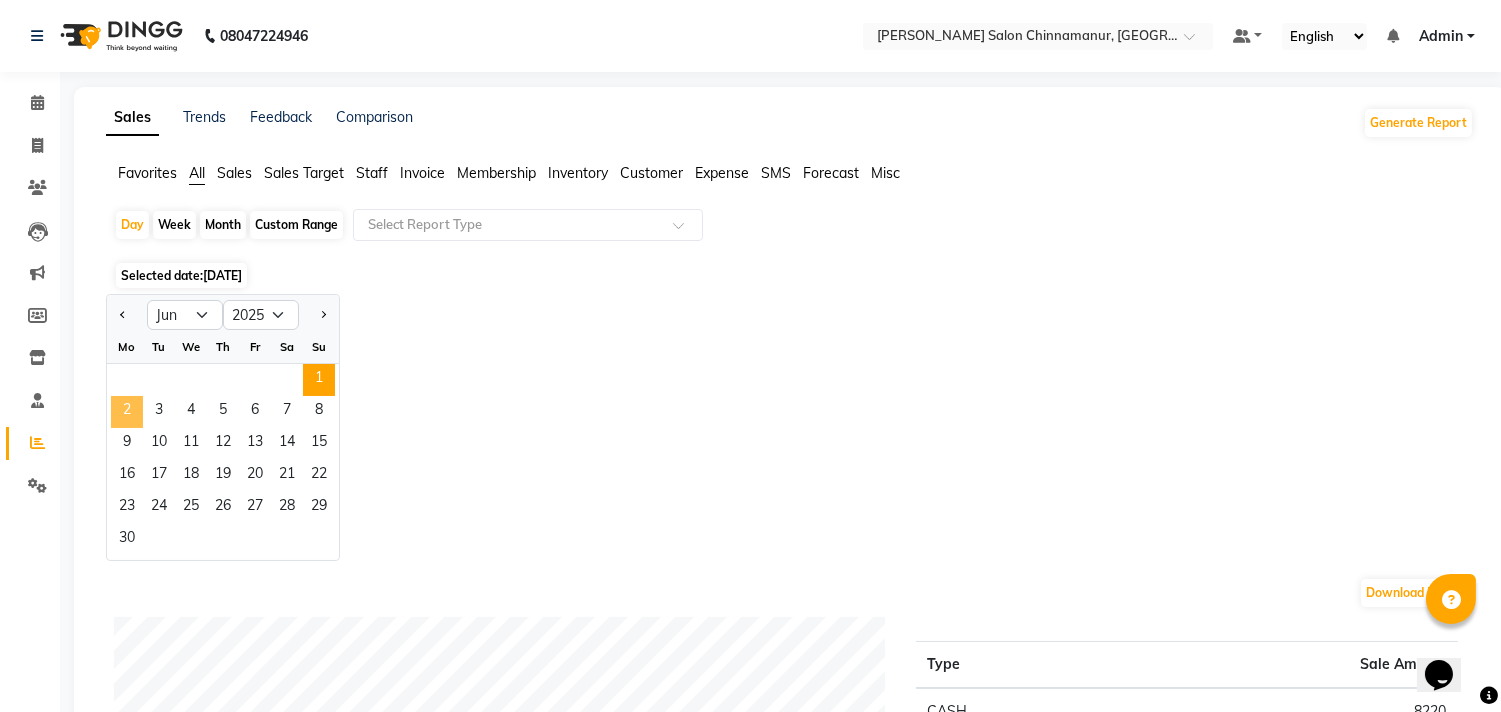 click on "2" 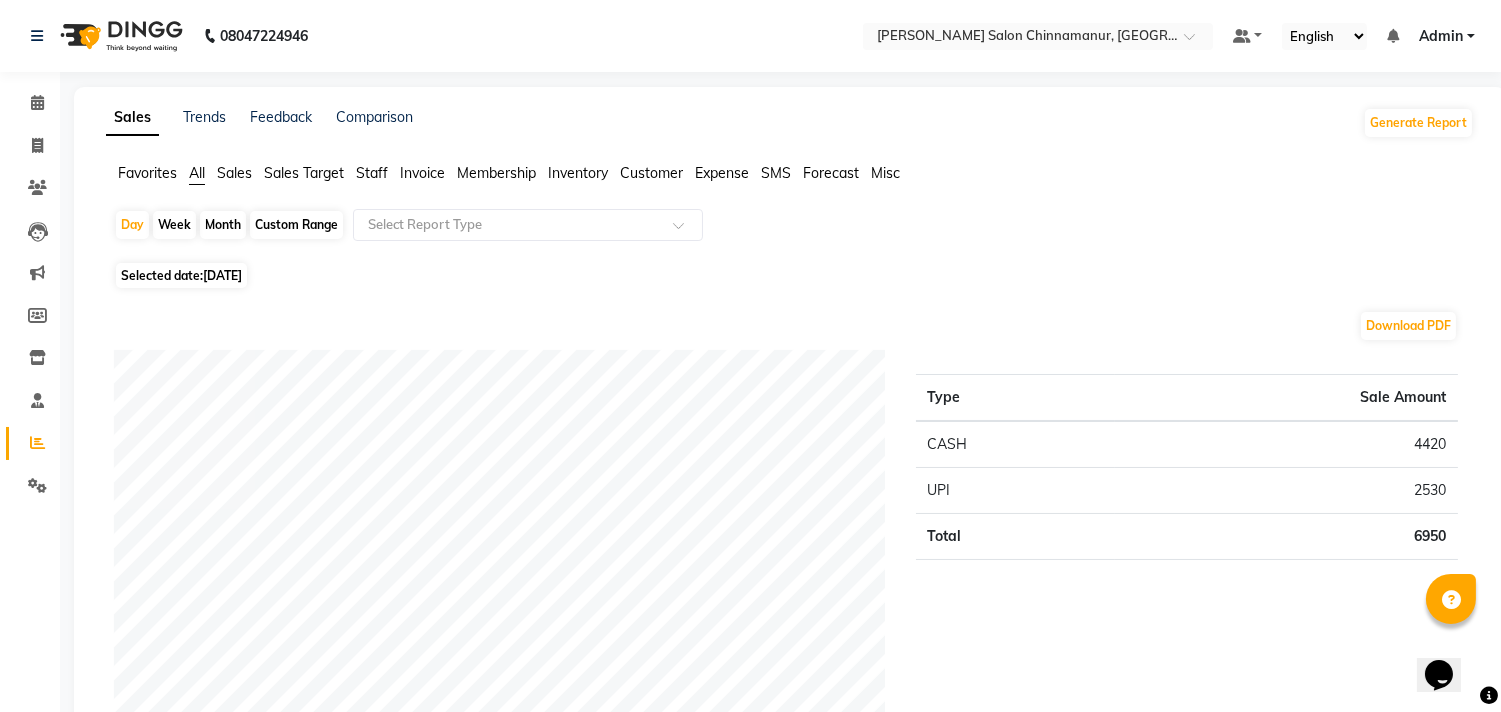 click on "[DATE]" 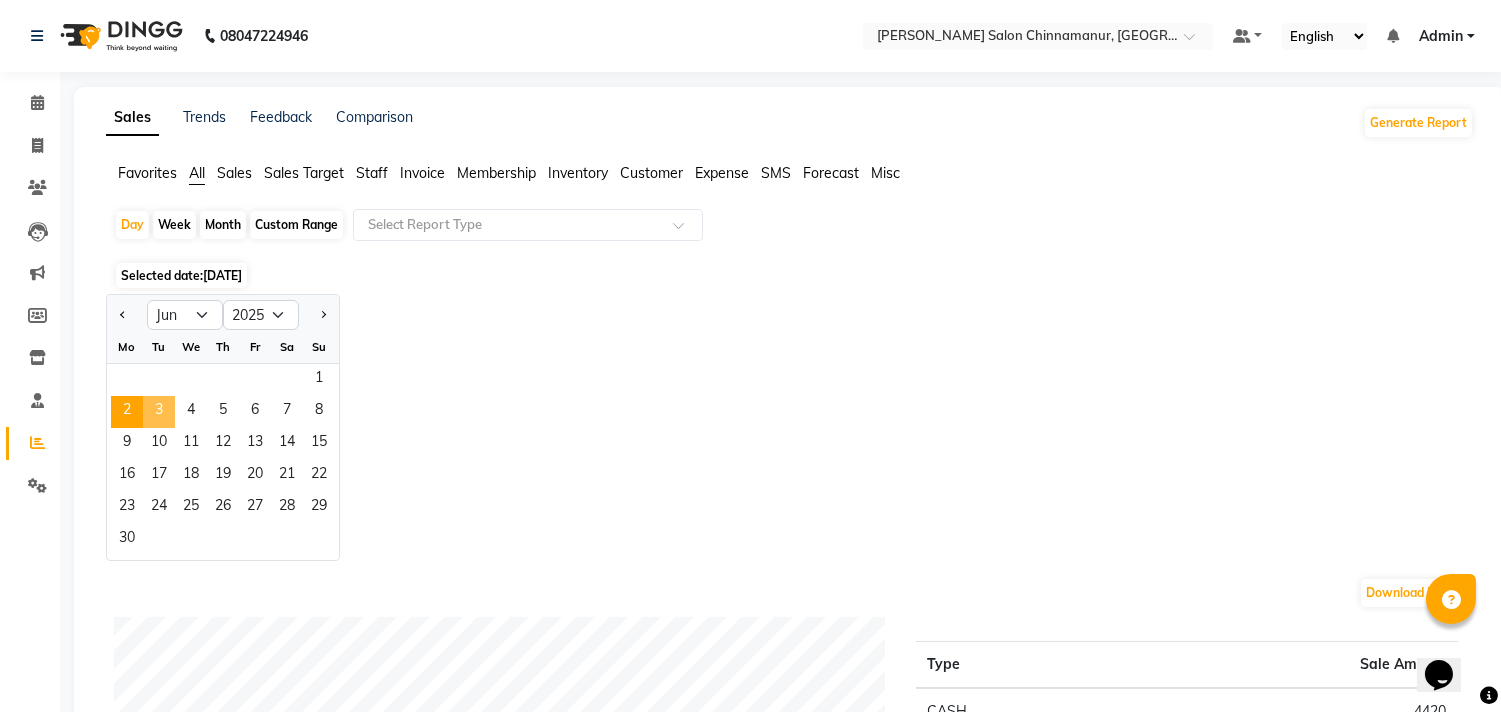 click on "3" 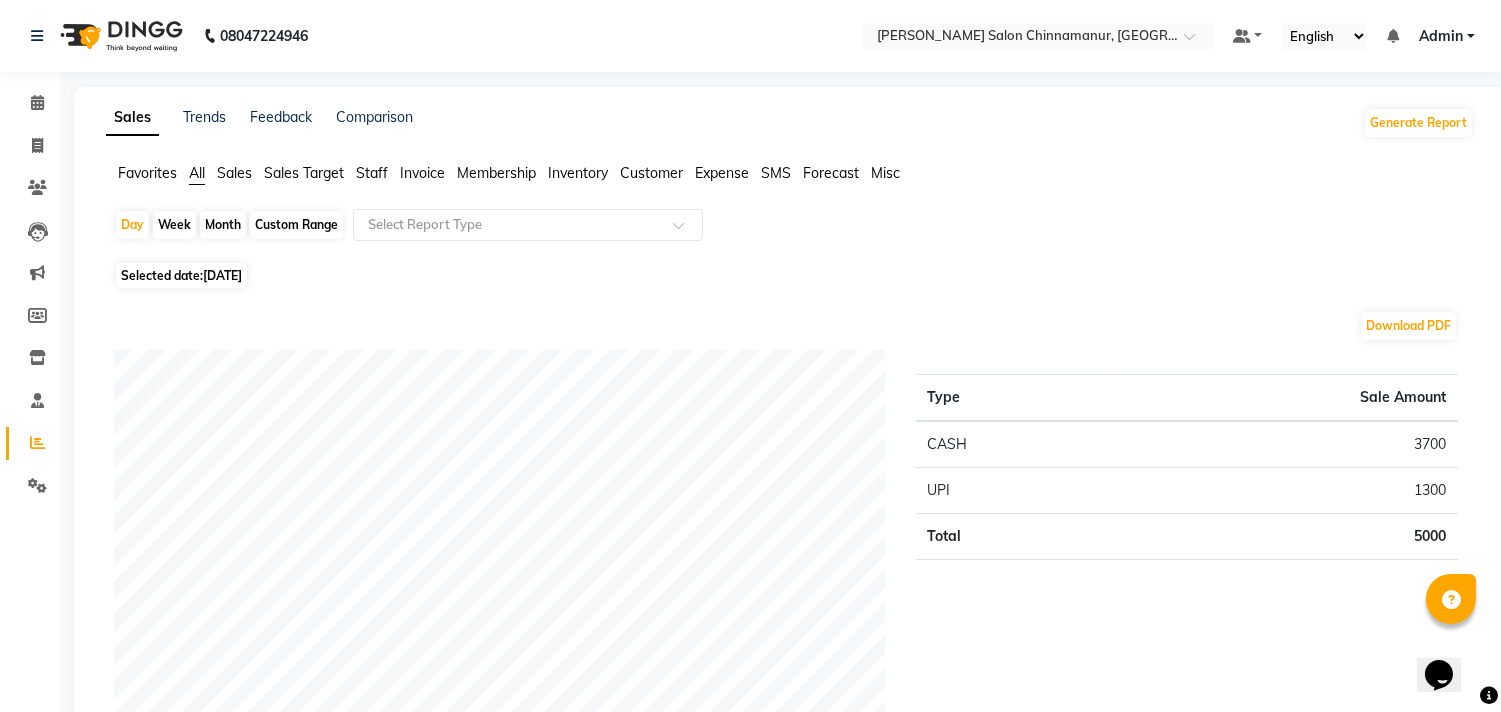 click on "Download PDF Payment mode Type Sale Amount CASH 3700 UPI 1300 Total 5000 Staff summary Type Sale Amount Yogesh 2120 Sunny 1610 Kiran 1270 Total 5000 Sales summary Type Sale Amount Vouchers 0 Gift card 0 Prepaid 0 Memberships 0 Products 0 Packages 0 Tips 0 Services 5000 Fee 0 Total 5000 Service by category Type Sale Amount Hair & [PERSON_NAME] 5000 Total 5000 Service sales Type Sale Amount Express Cut 2800 [PERSON_NAME] Design 720 Kid's Cut (Below 5 Years) 680 Haircut + [PERSON_NAME] + Cleanup Combo 500 [PERSON_NAME] Zero Trim 150 Shave 150 Total 5000" 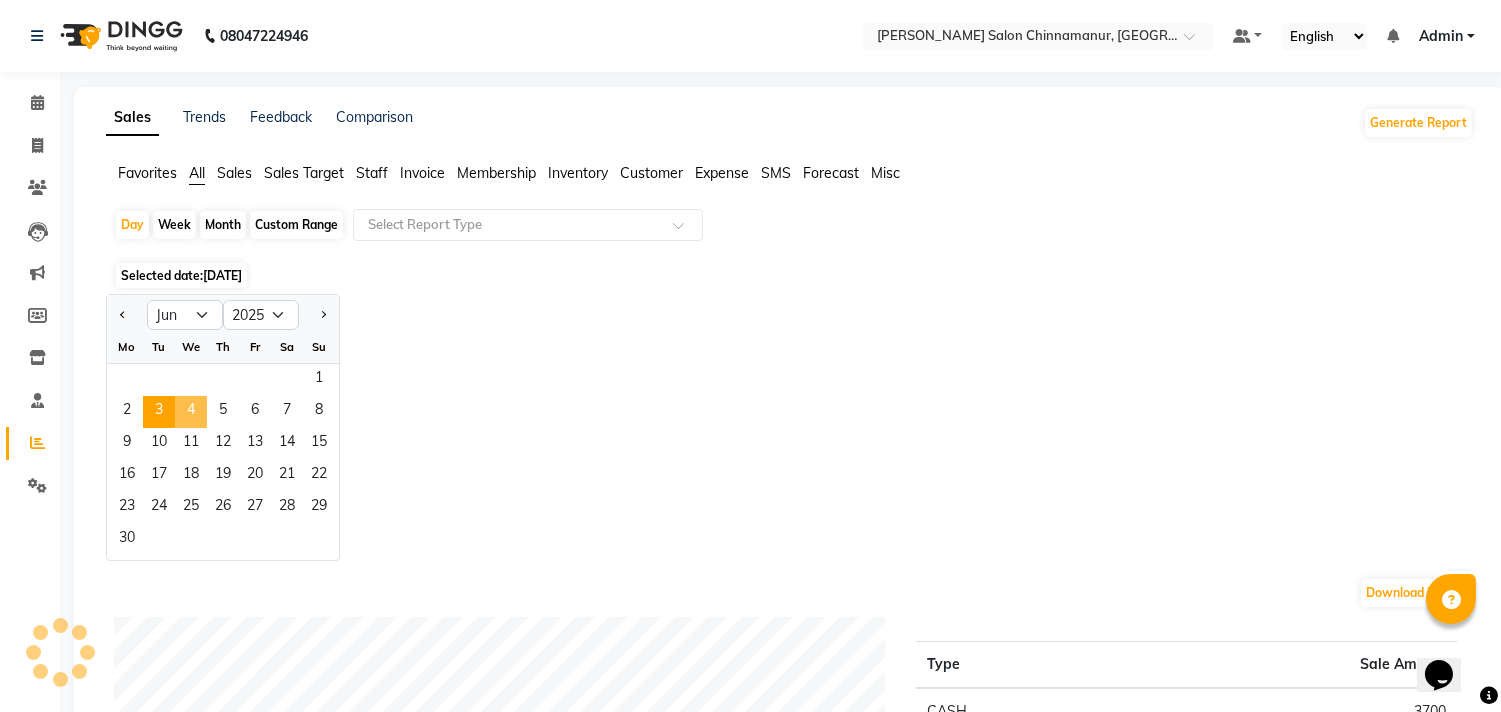 click on "4" 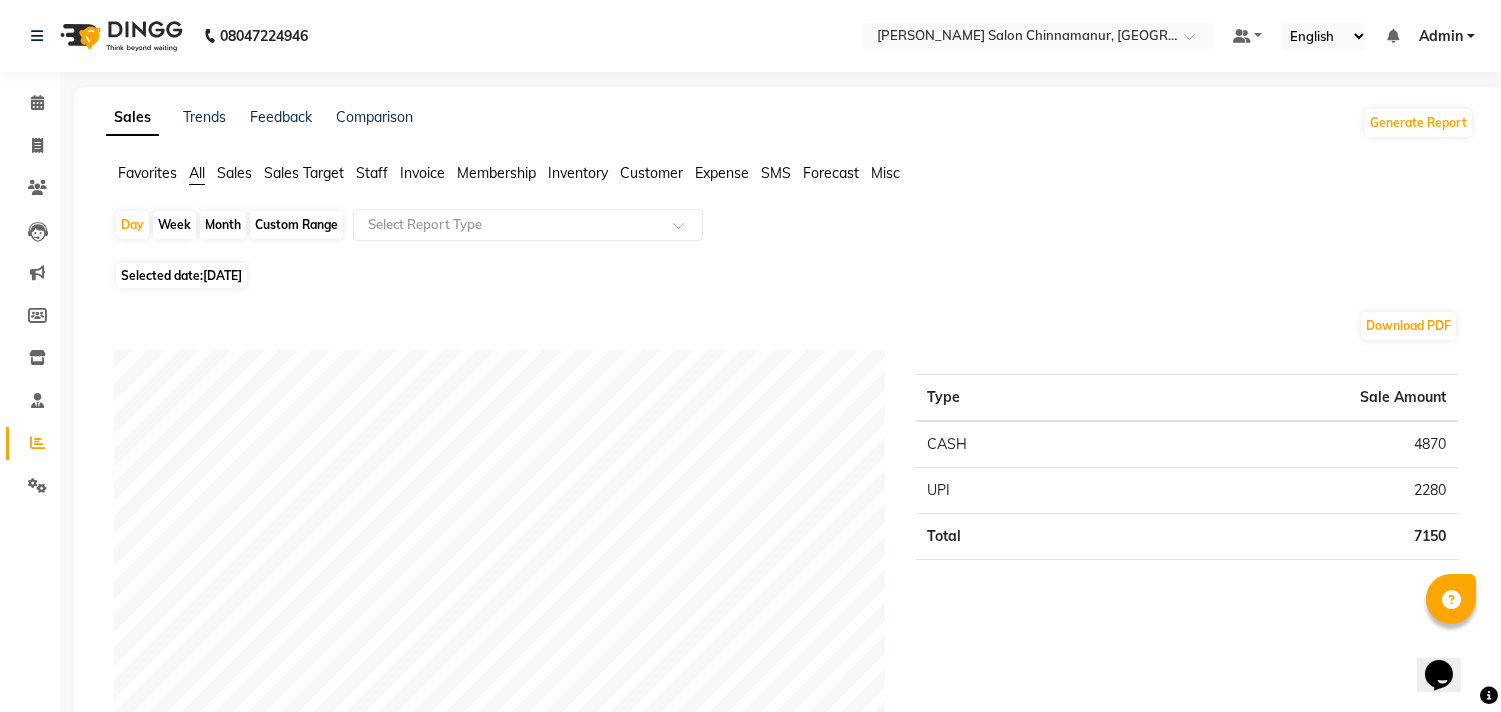 click on "[DATE]" 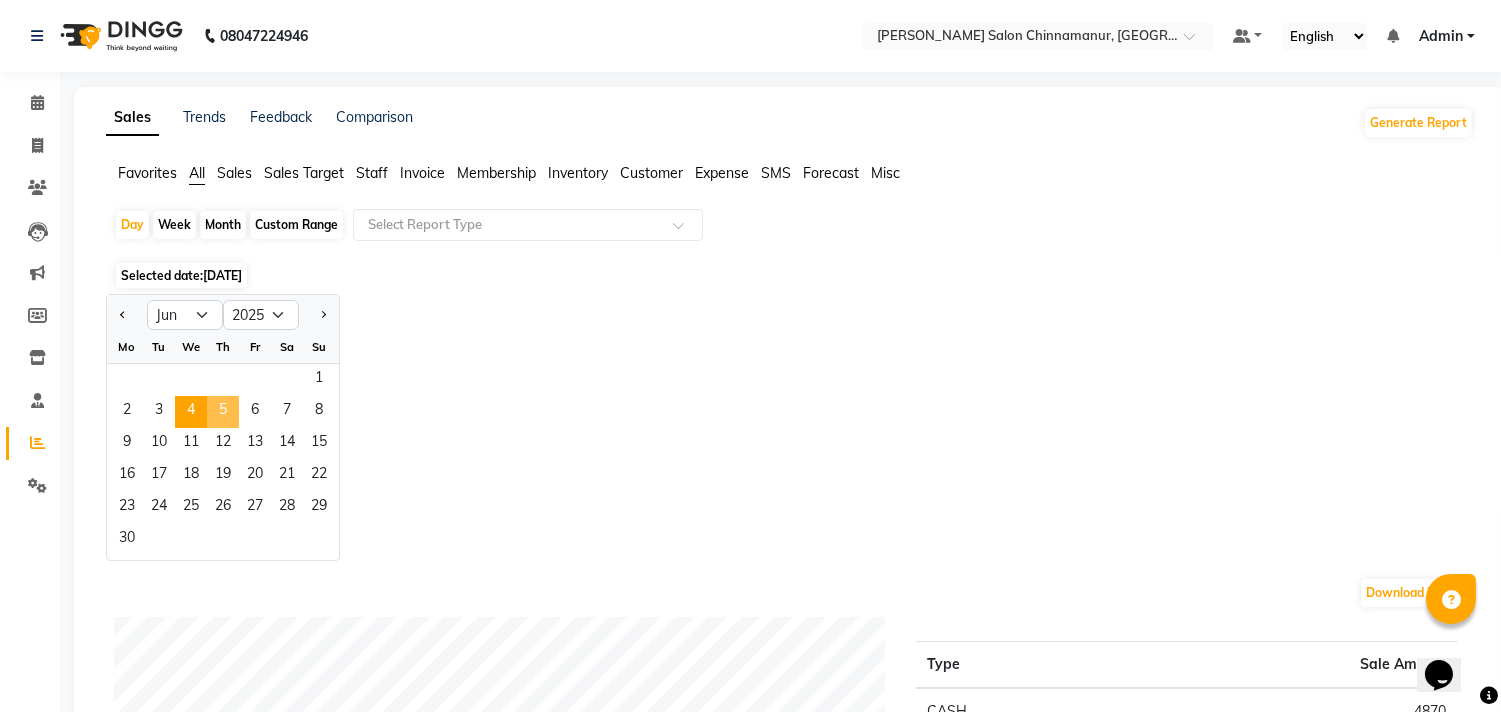 click on "5" 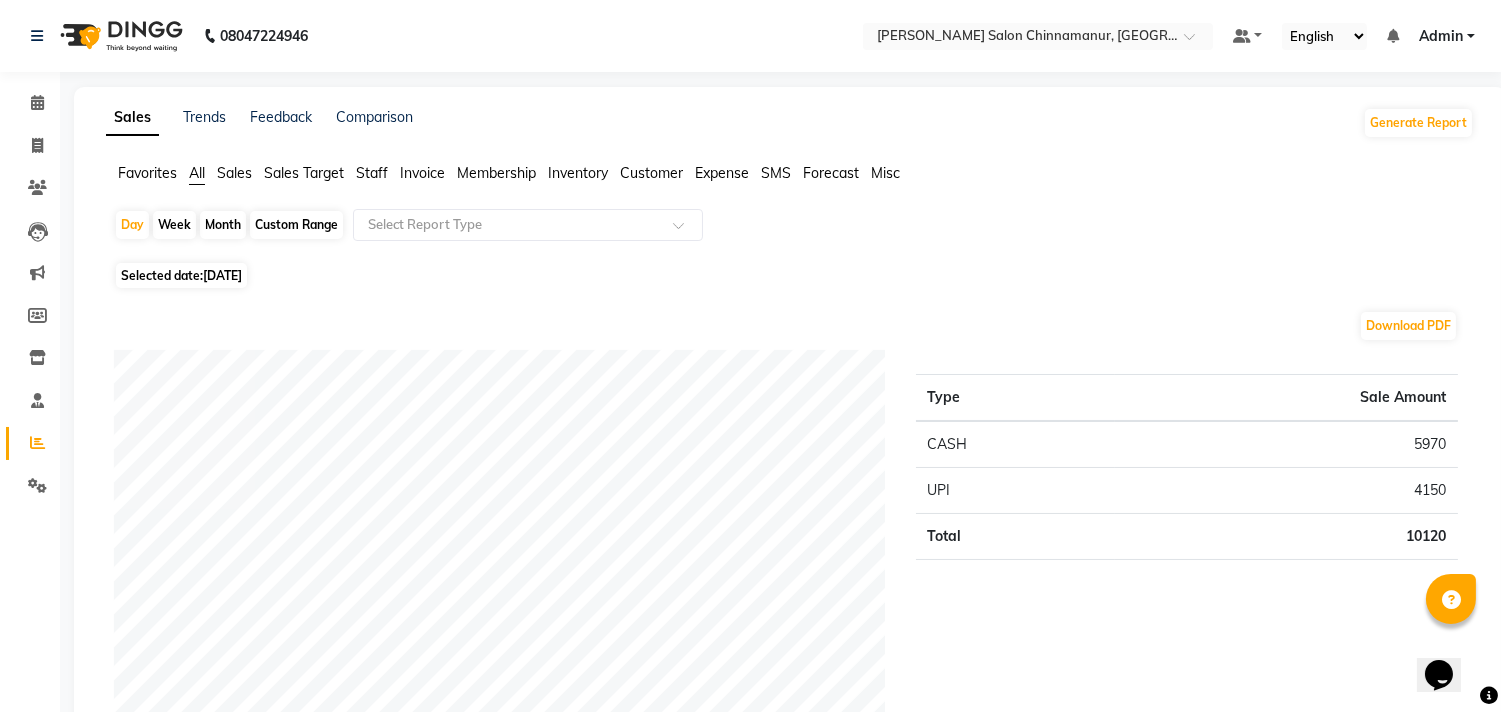click on "[DATE]" 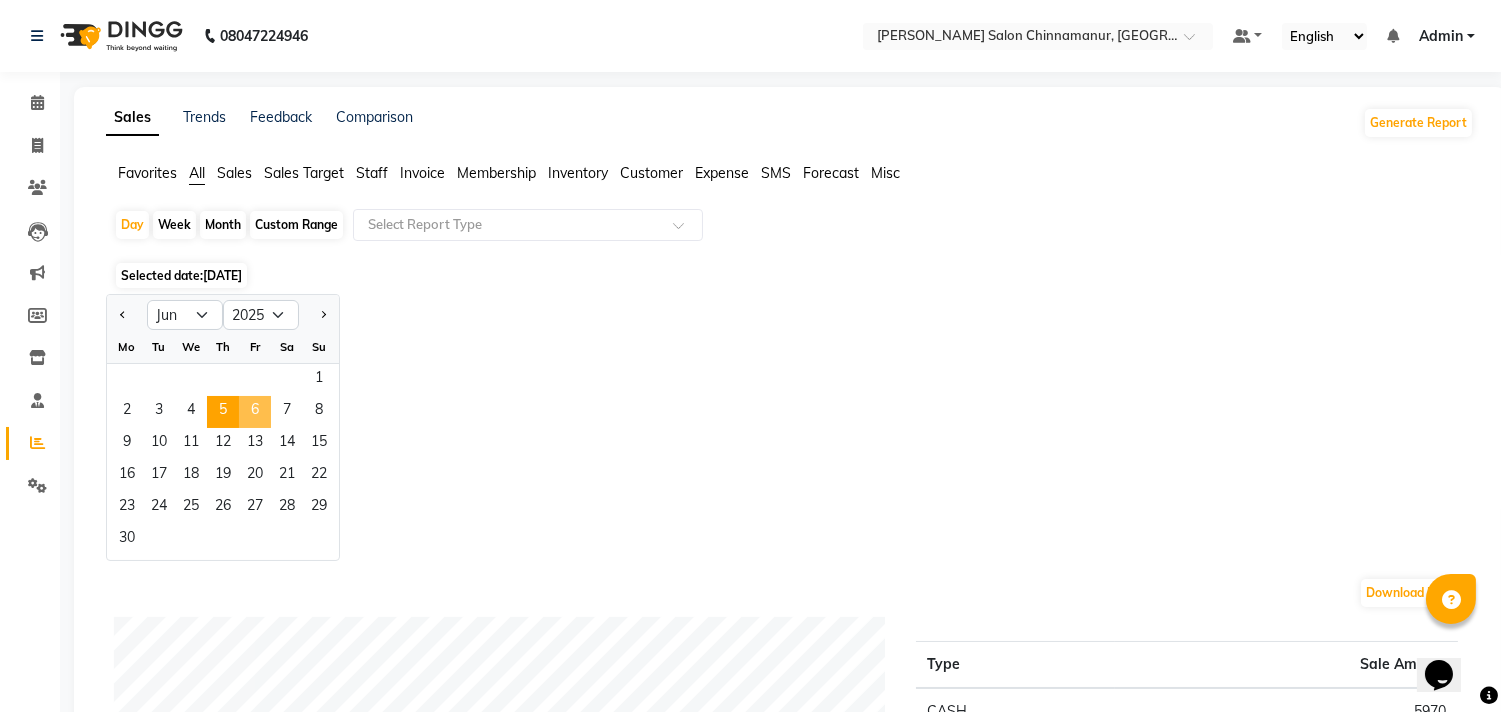 click on "6" 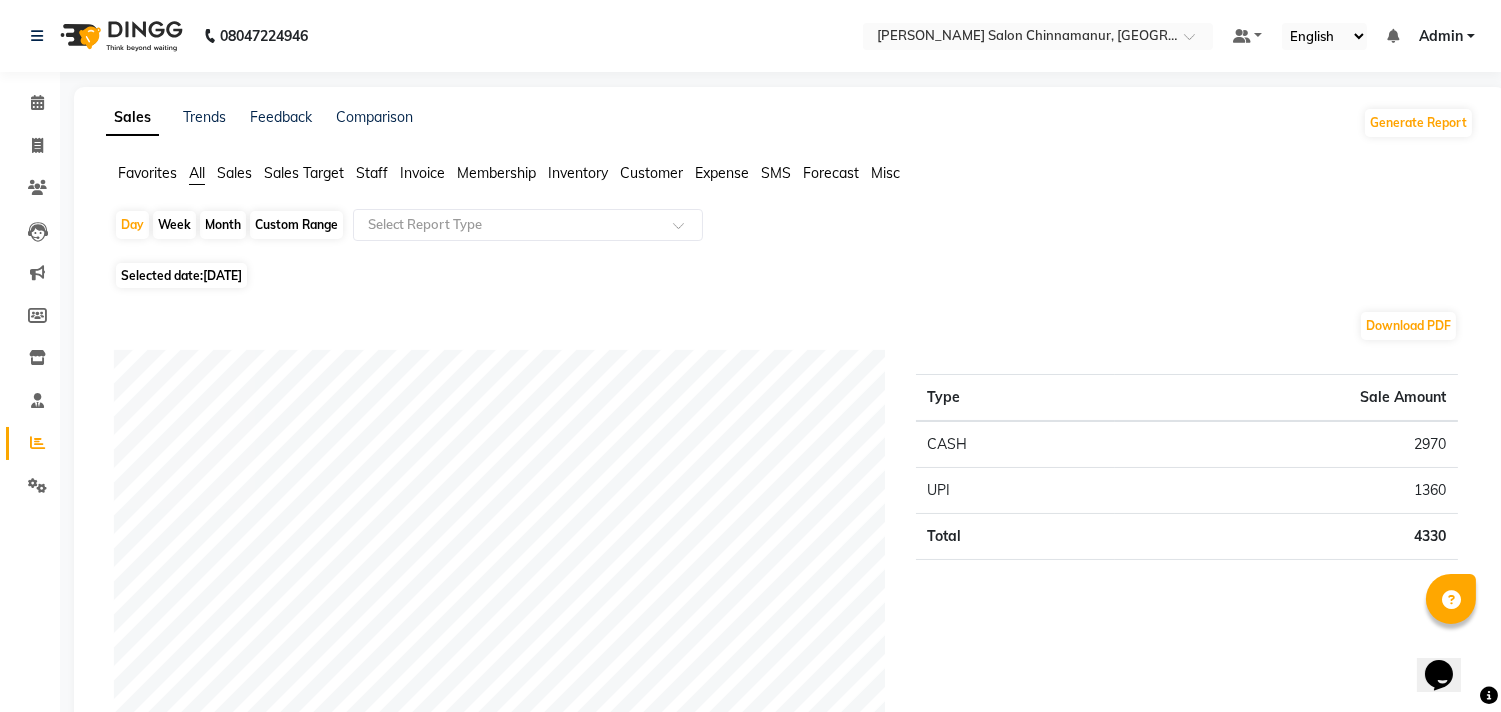 click on "Selected date:  [DATE]" 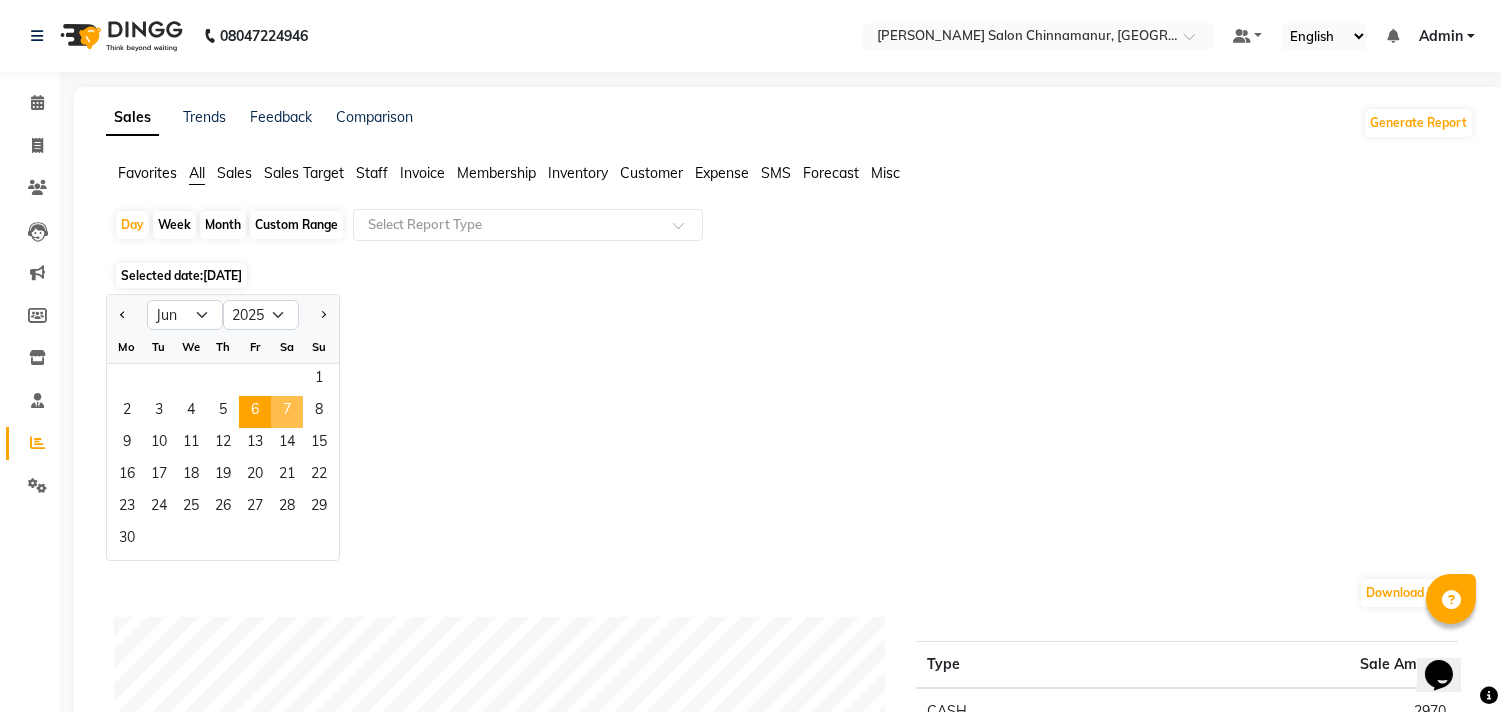 click on "7" 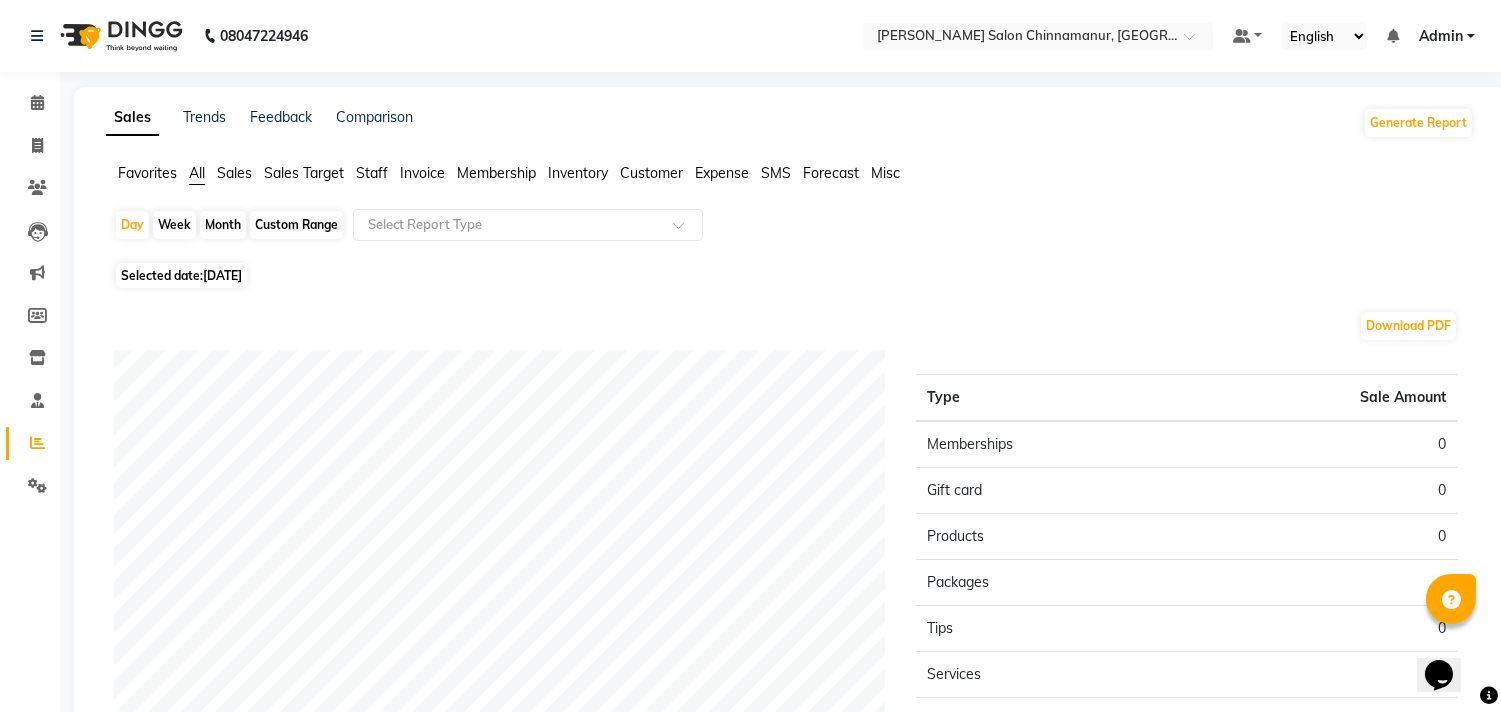 click on "[DATE]" 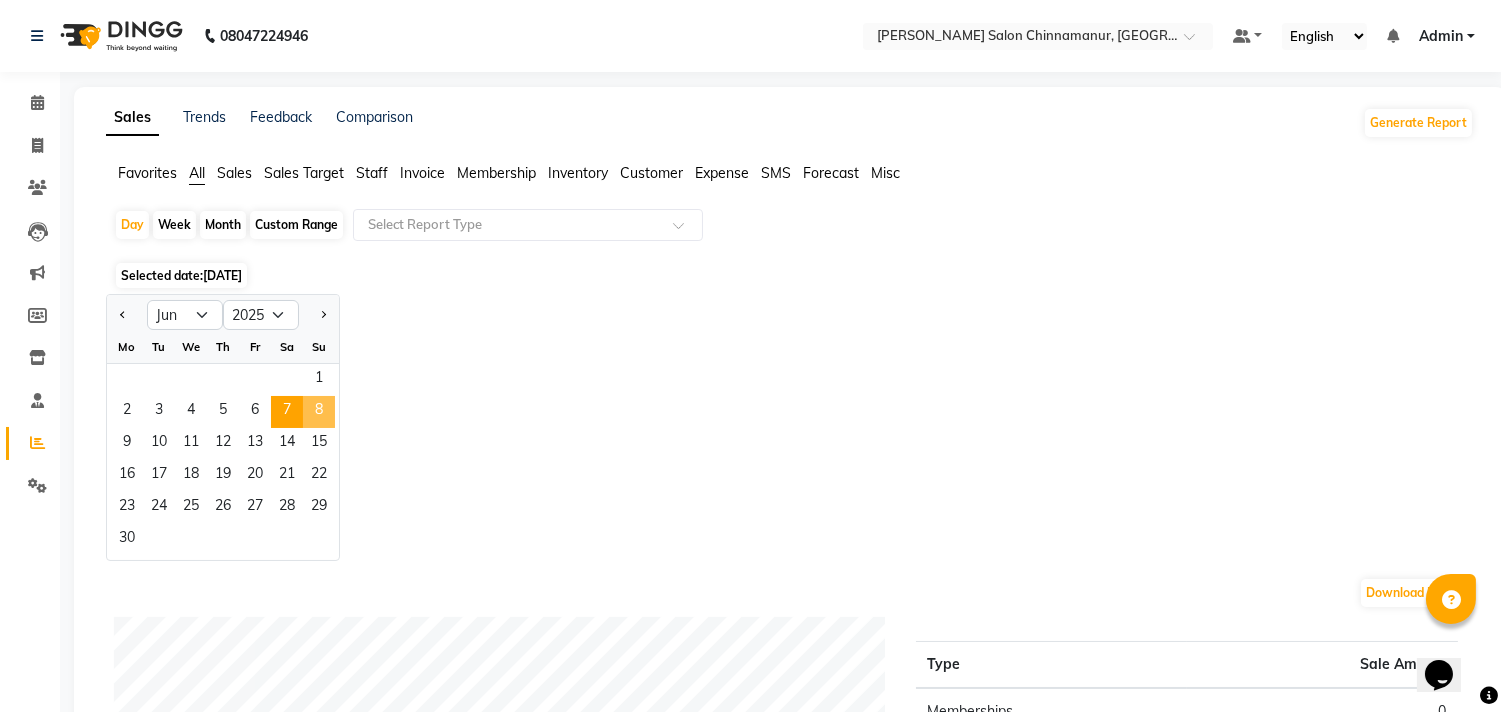 click on "8" 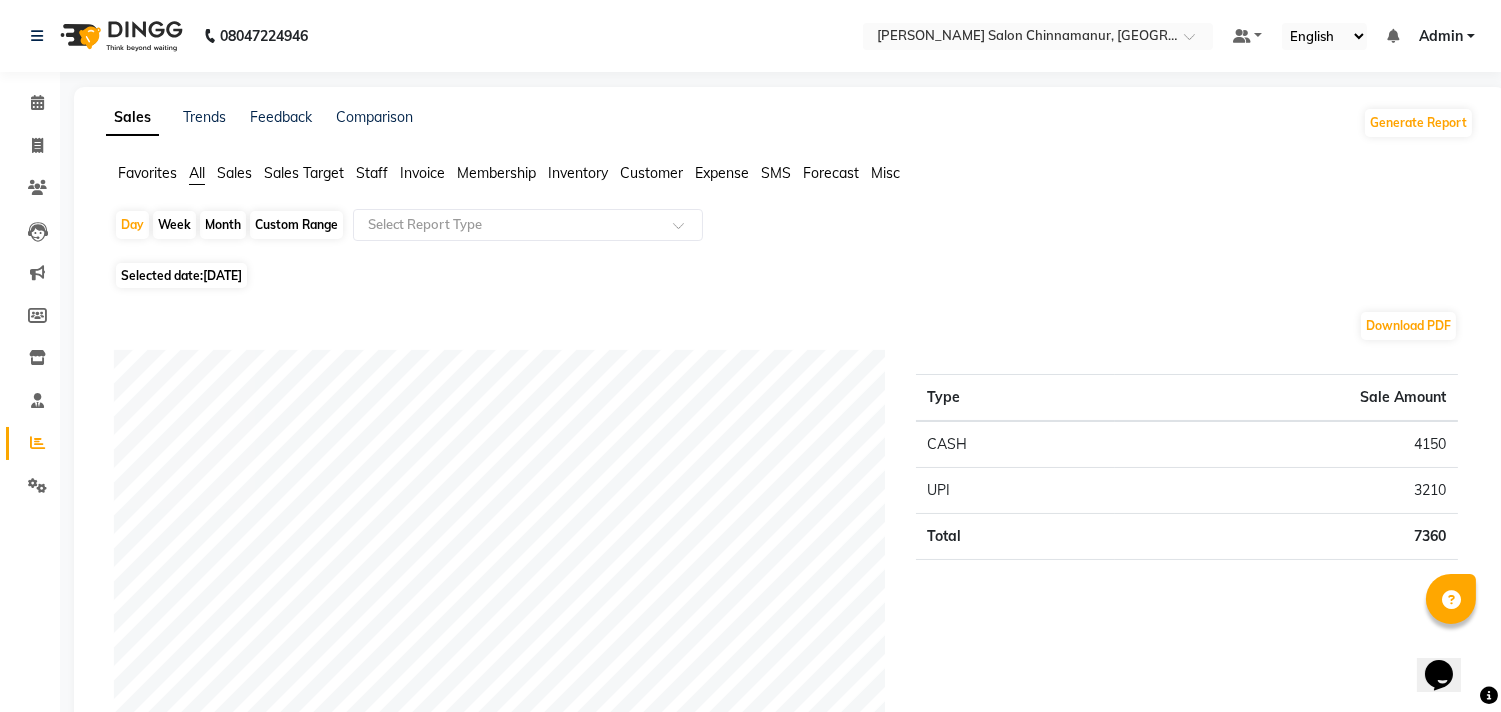 scroll, scrollTop: 111, scrollLeft: 0, axis: vertical 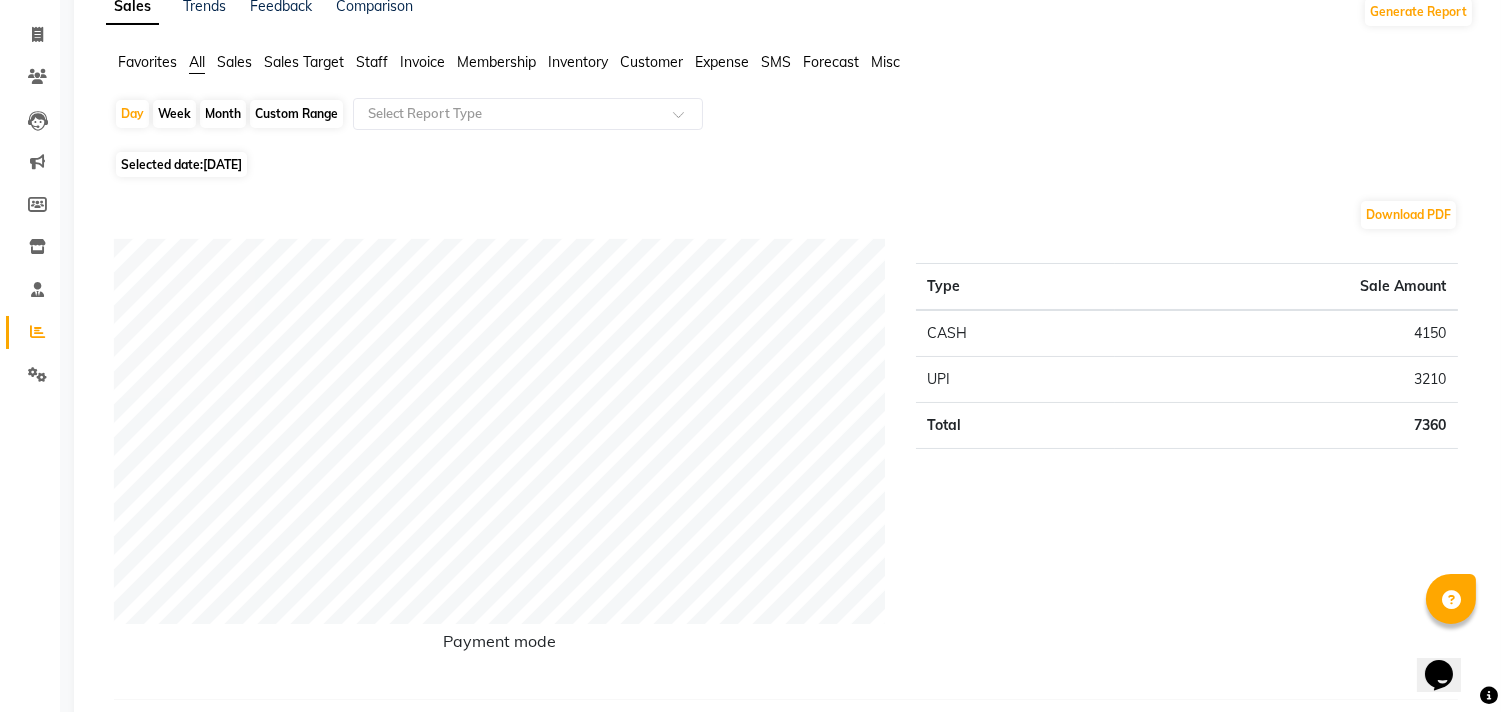 click on "Selected date:  [DATE]" 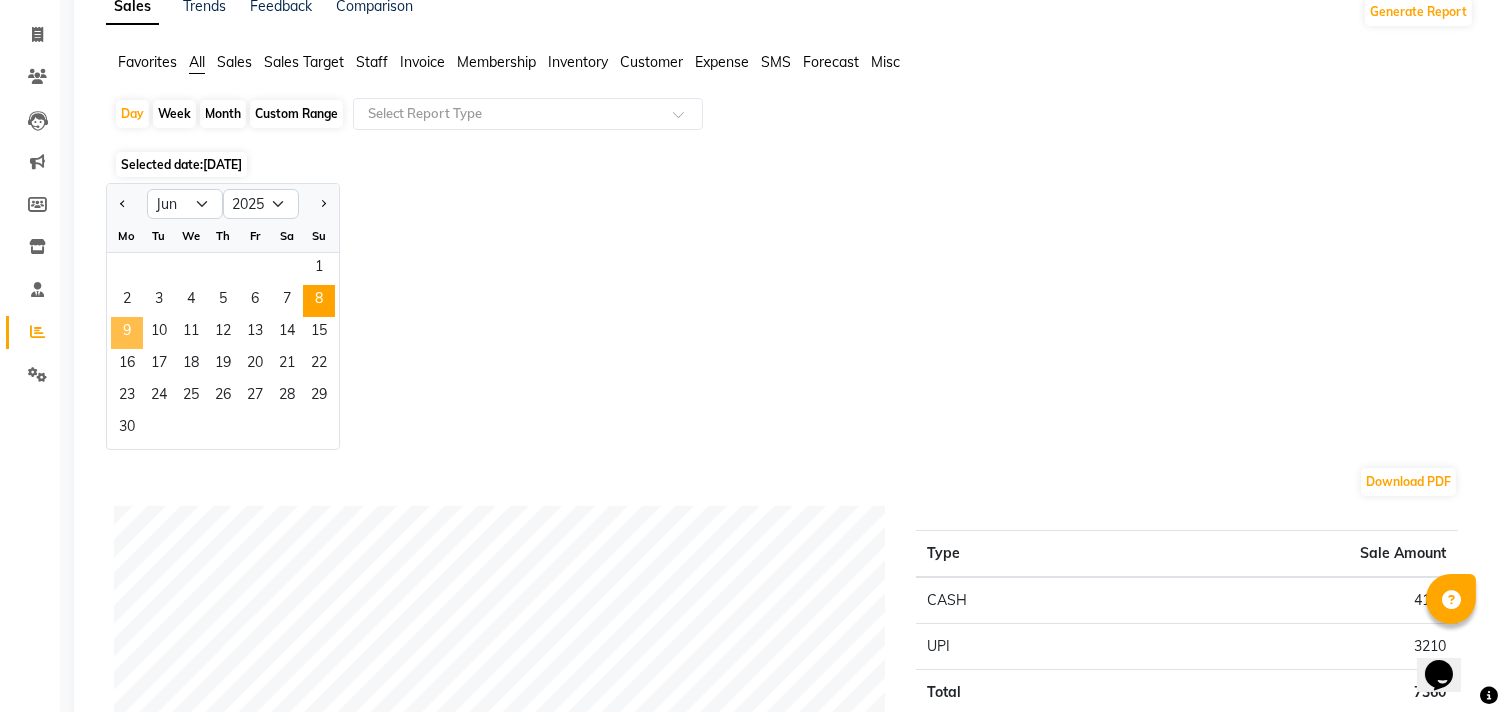 click on "9" 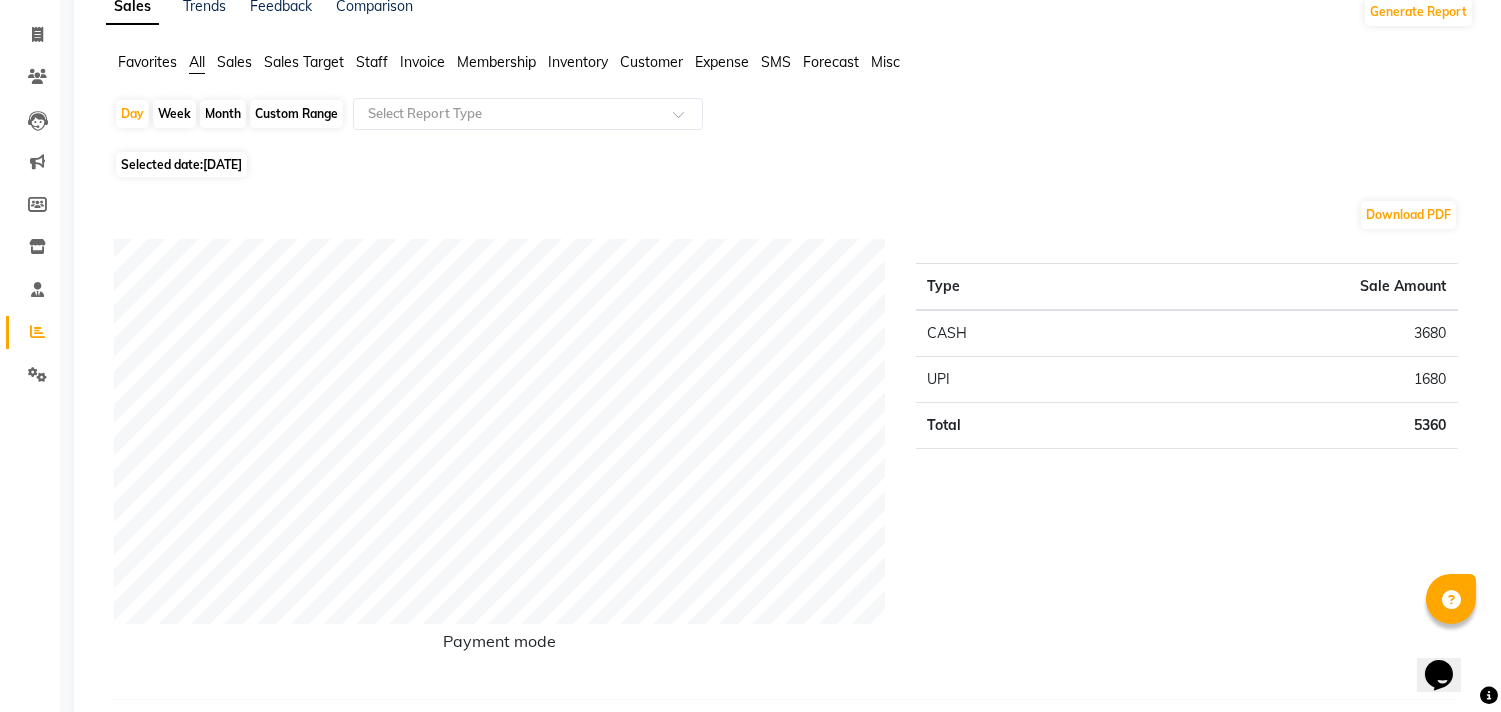 click on "Selected date:  [DATE]" 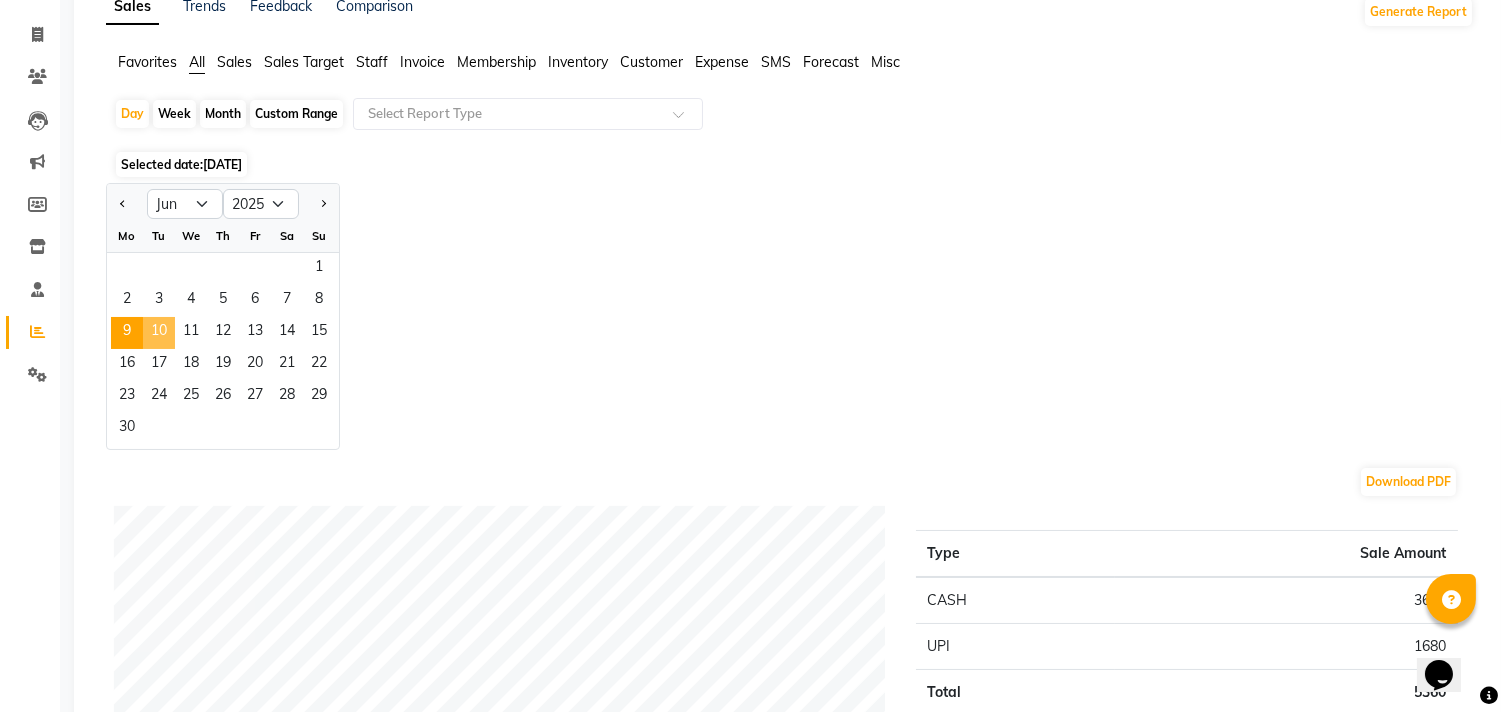 click on "10" 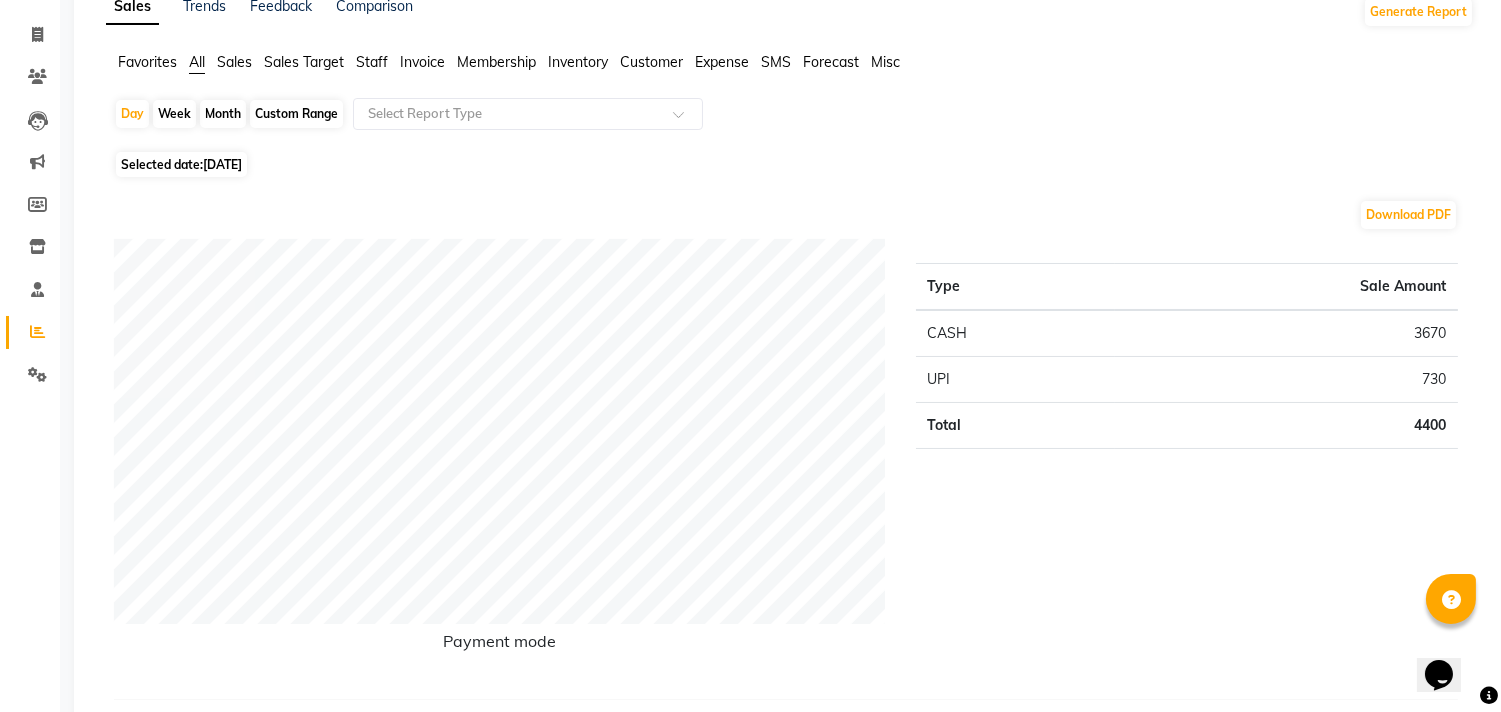 click on "[DATE]" 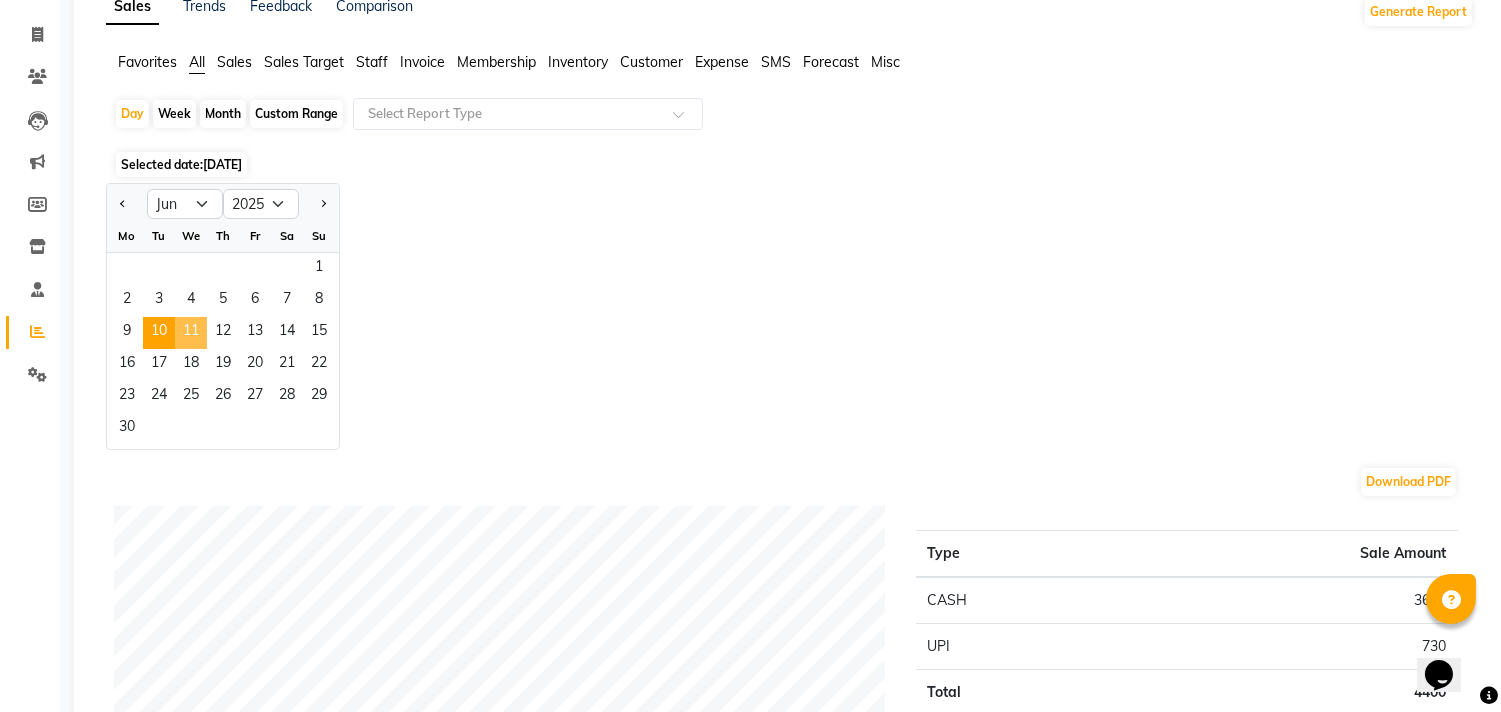click on "11" 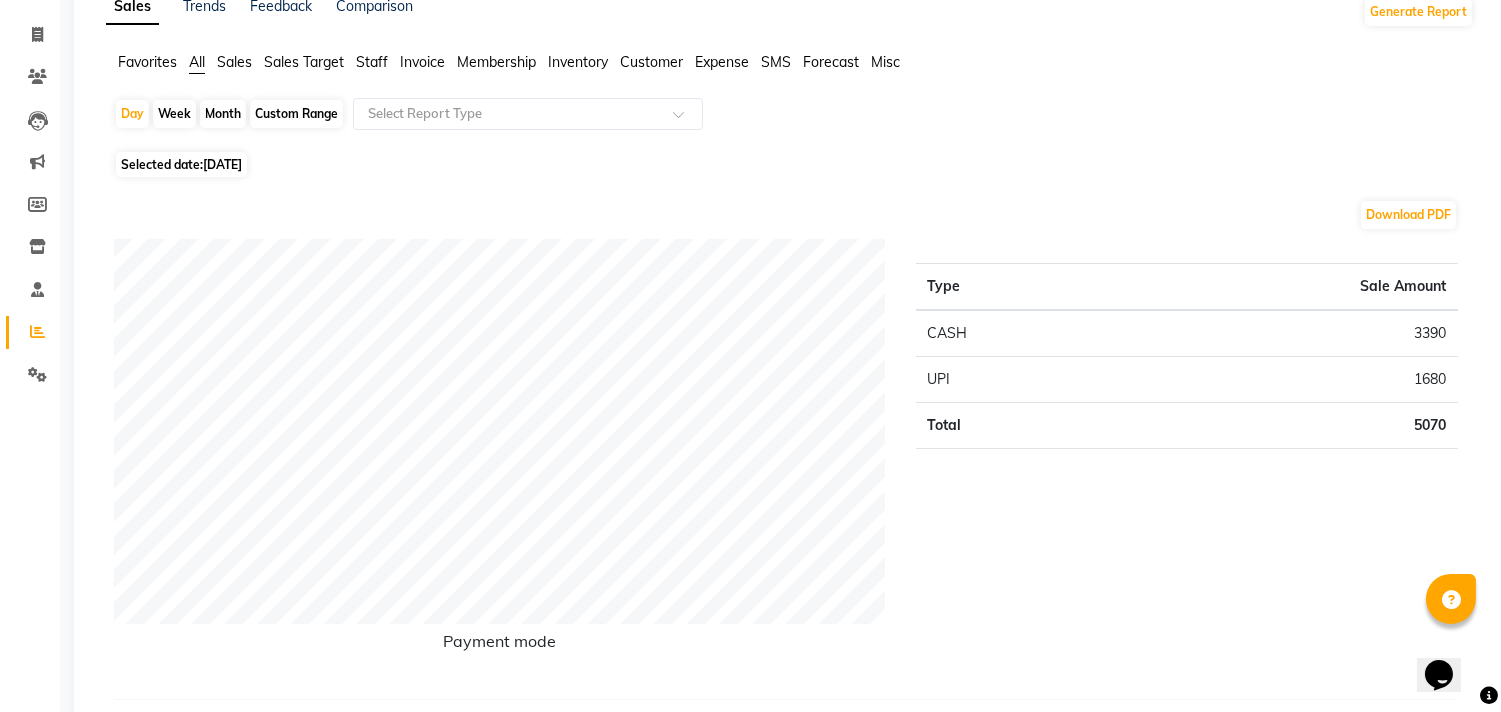 click on "[DATE]" 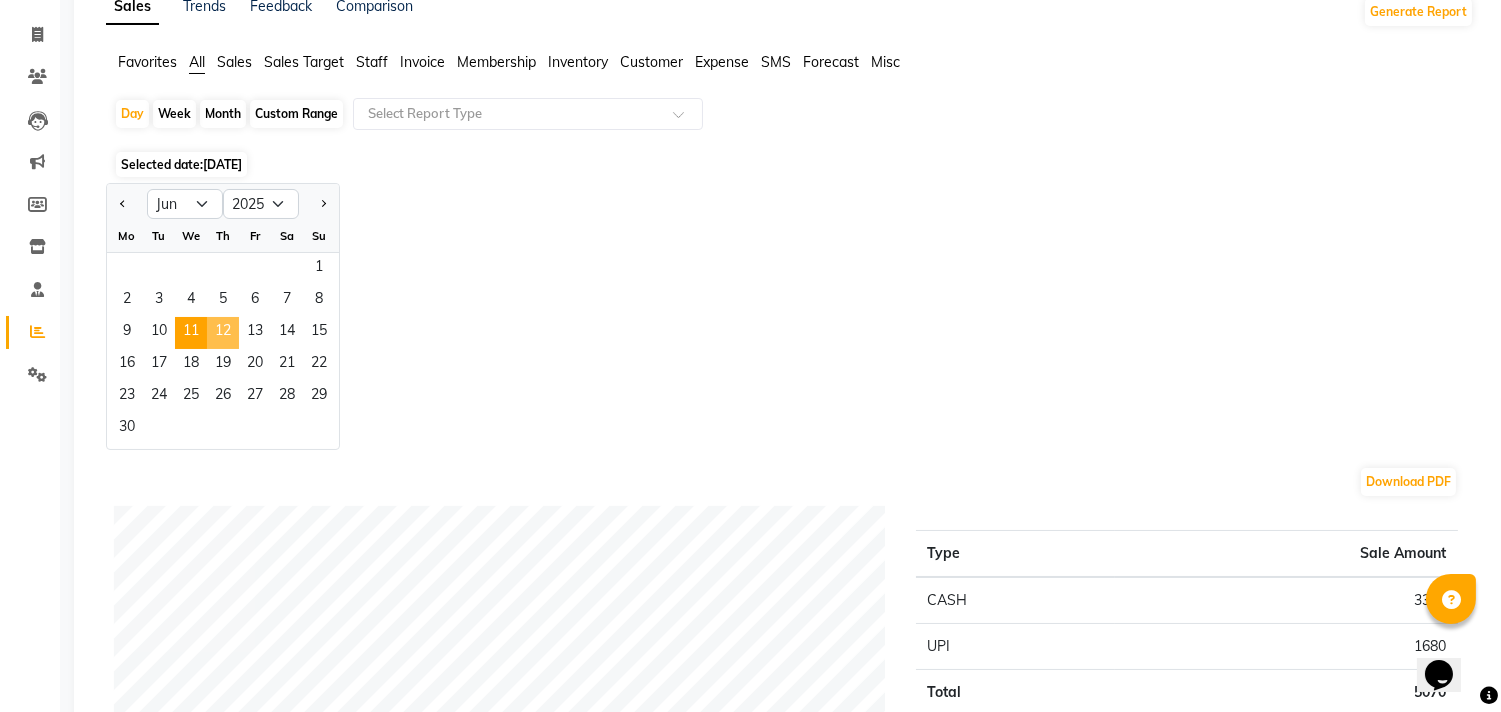 click on "12" 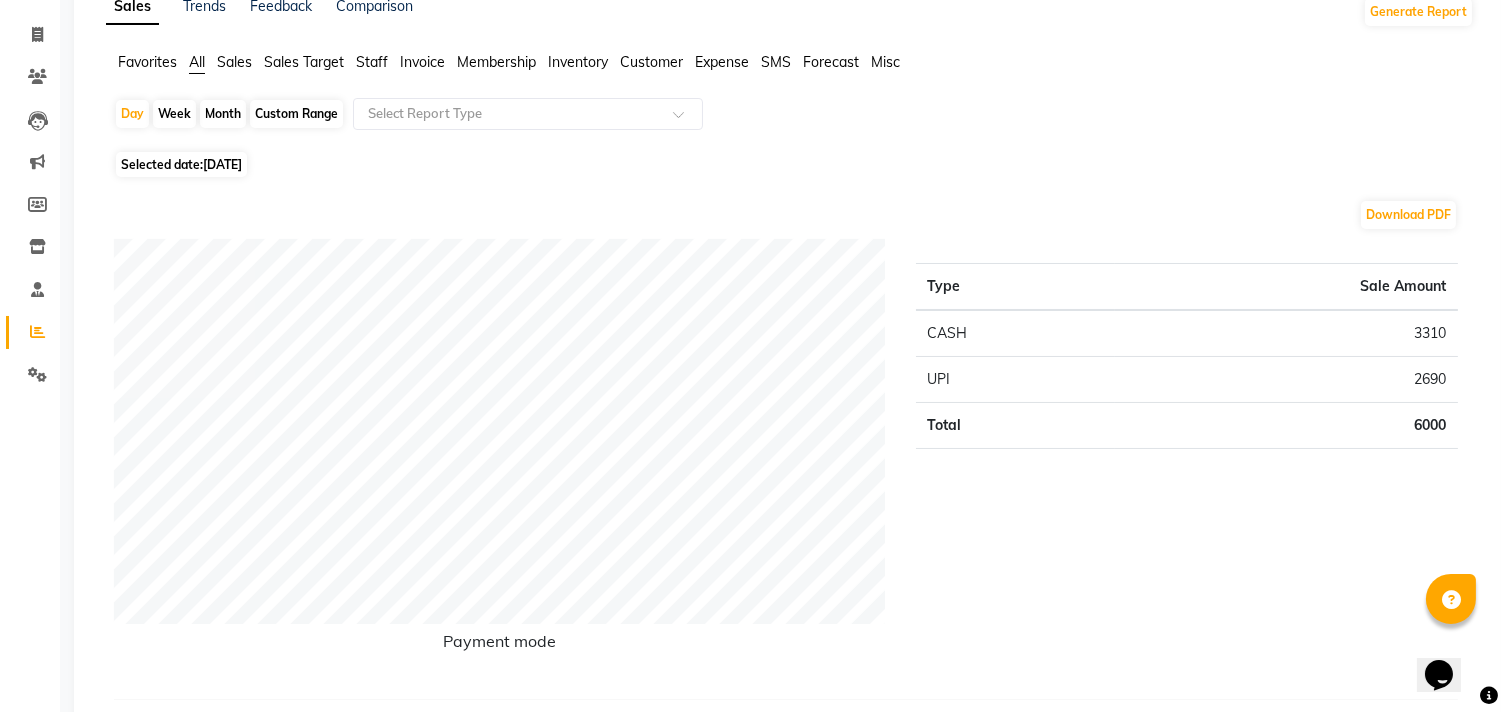 click on "Selected date:  [DATE]" 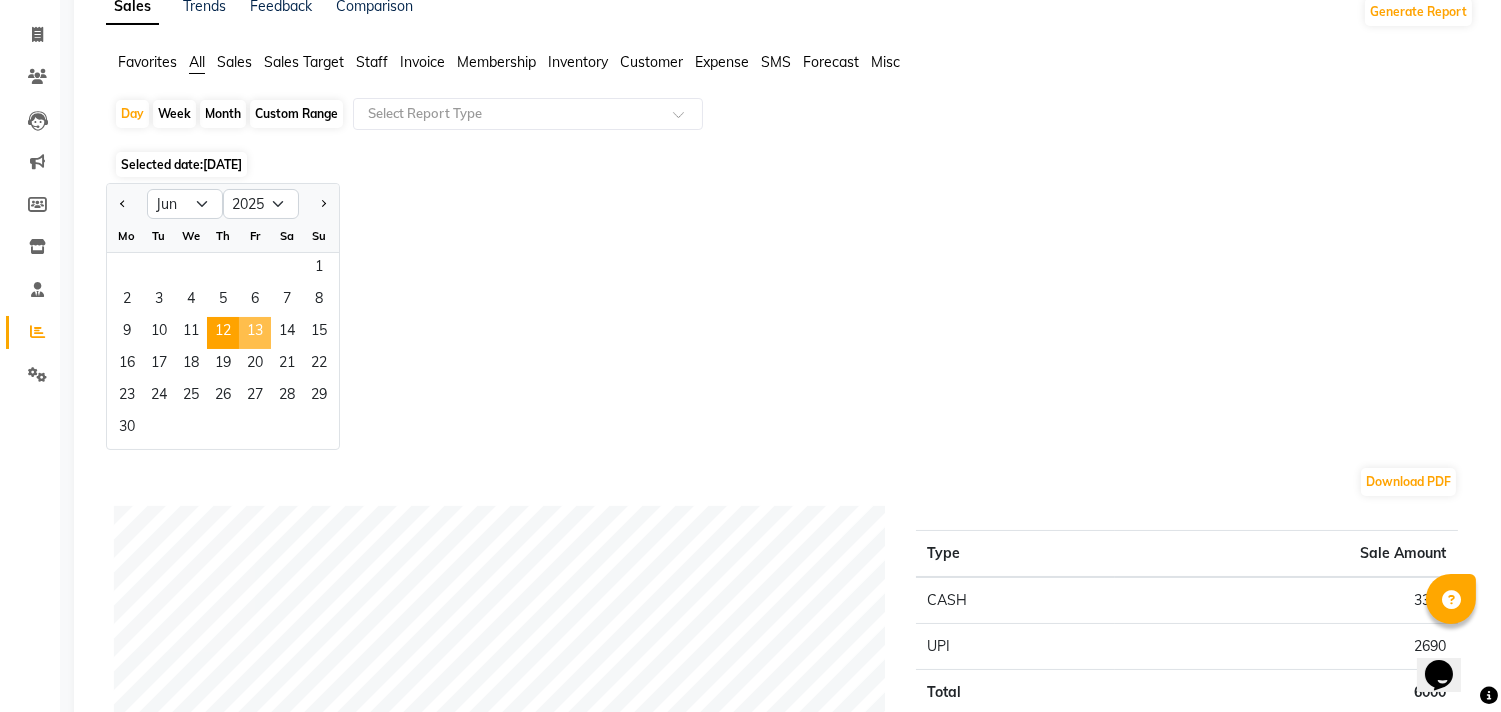 click on "13" 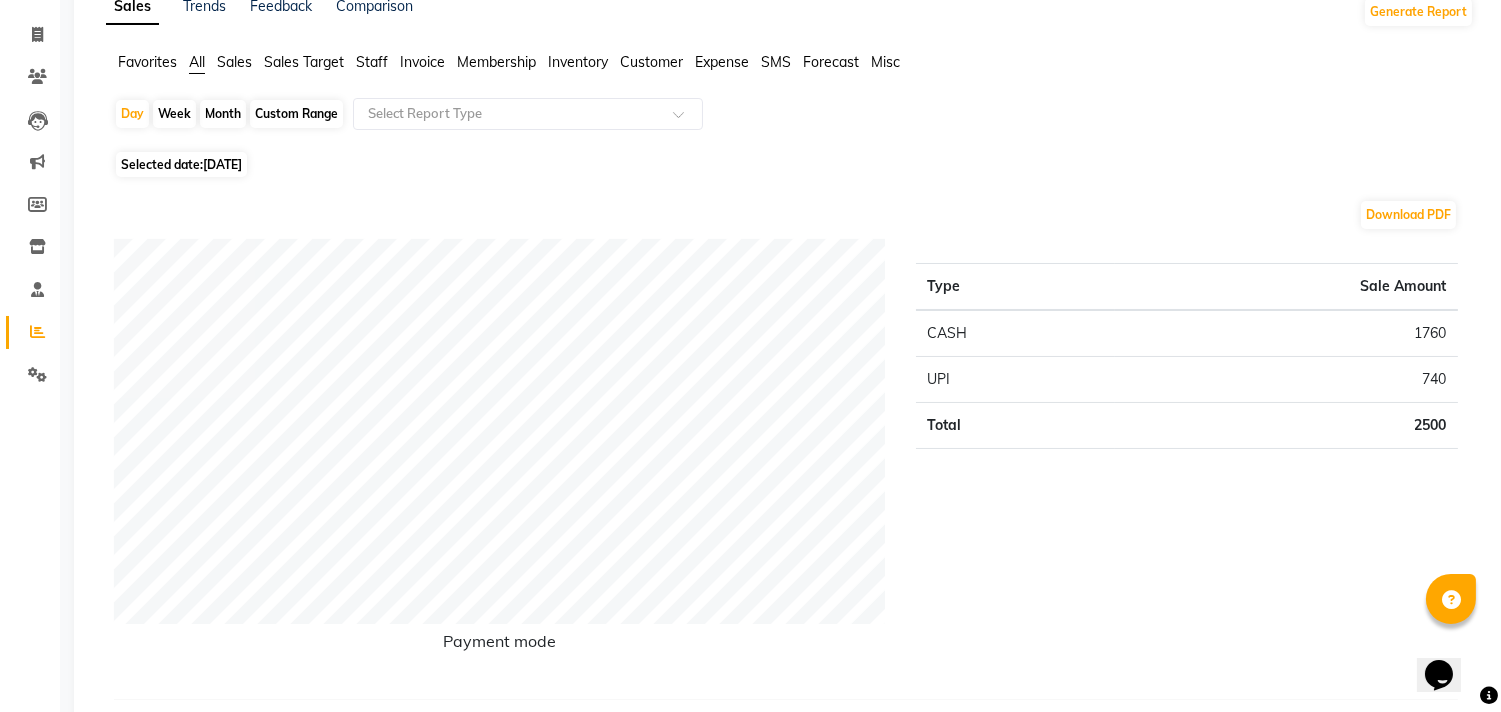 click on "Day   Week   Month   Custom Range  Select Report Type" 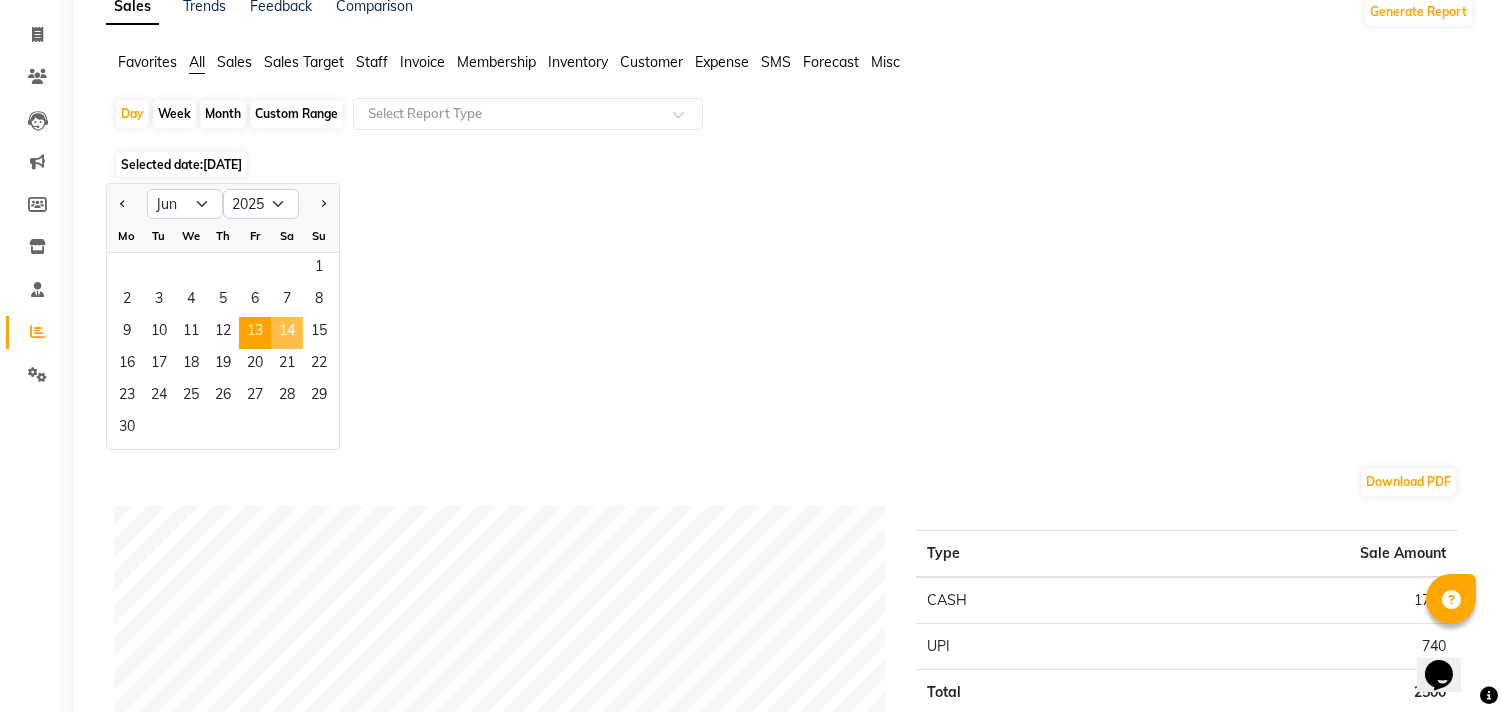 drag, startPoint x: 306, startPoint y: 336, endPoint x: 296, endPoint y: 337, distance: 10.049875 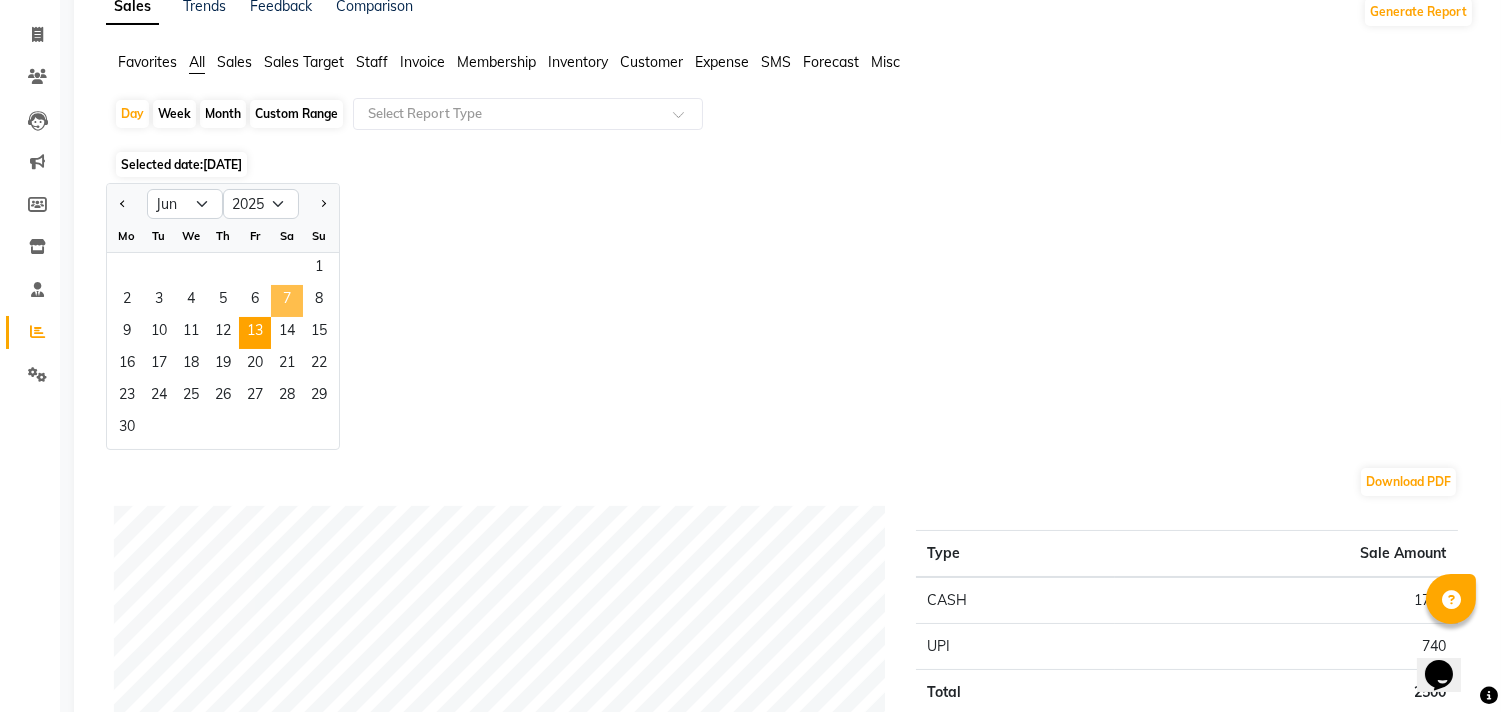 click on "7" 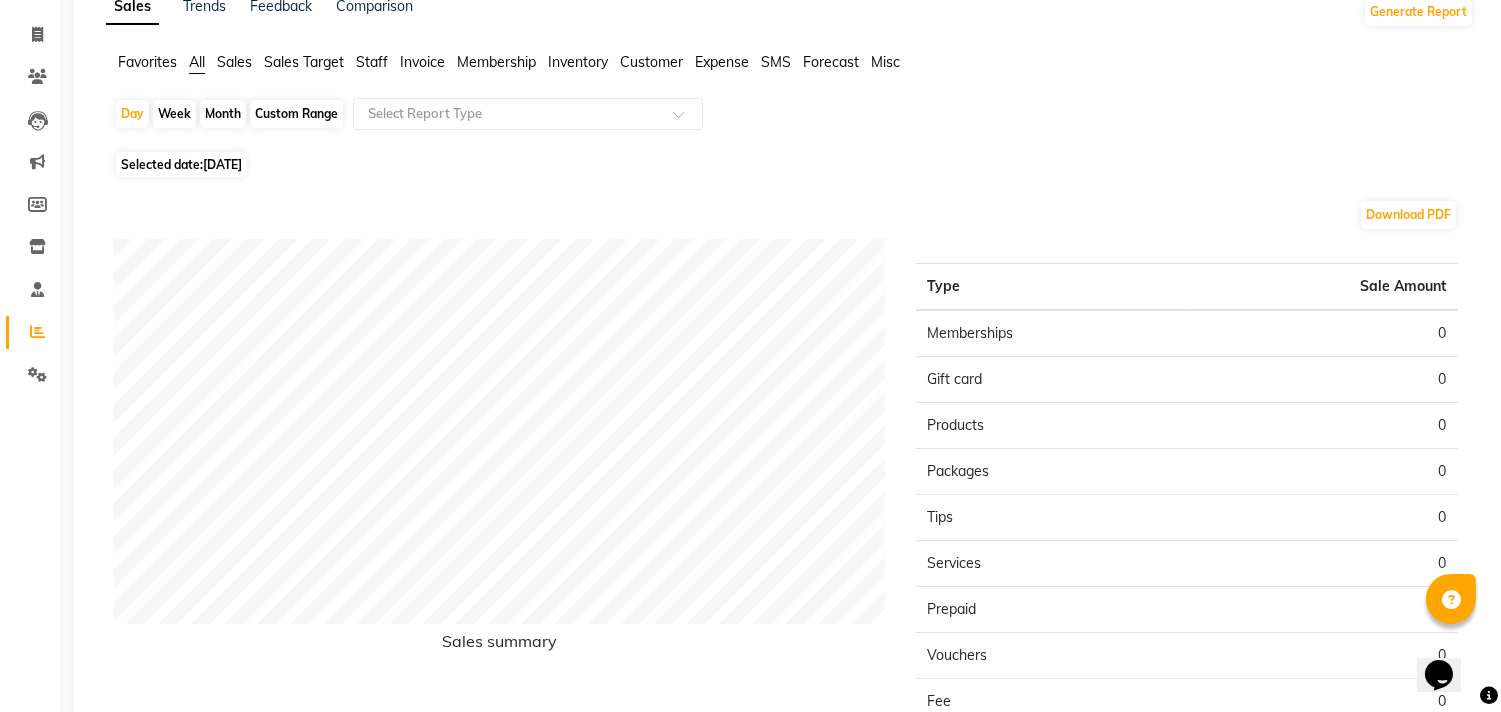 click on "[DATE]" 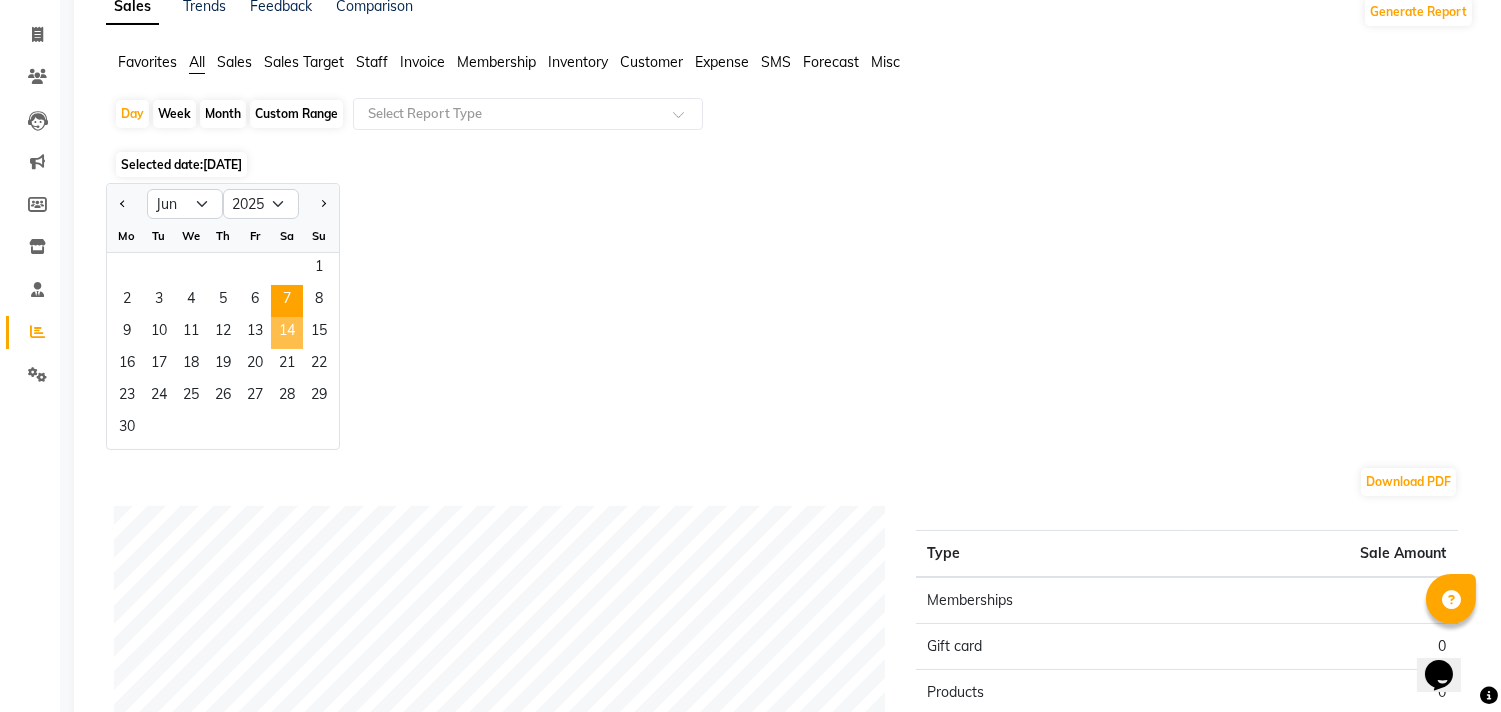 click on "14" 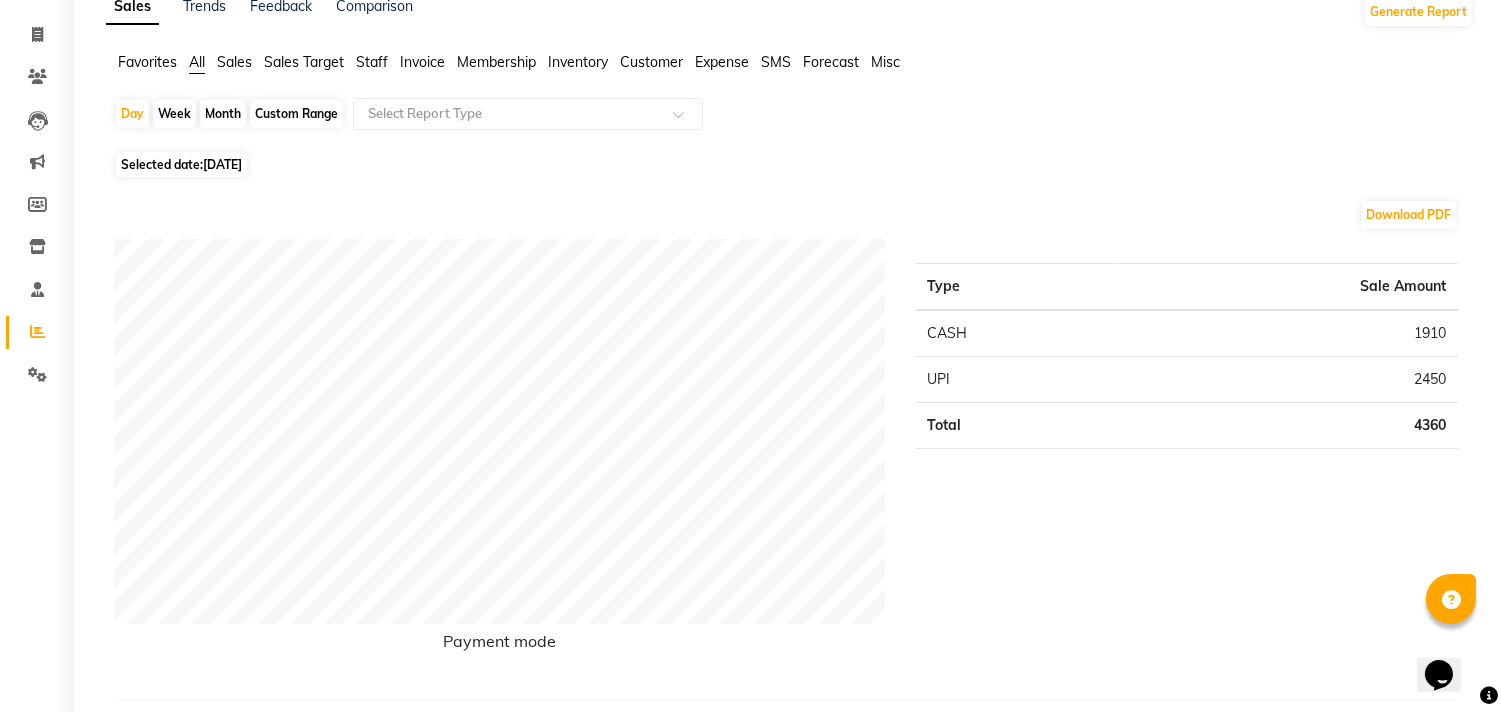 click on "Selected date:  [DATE]" 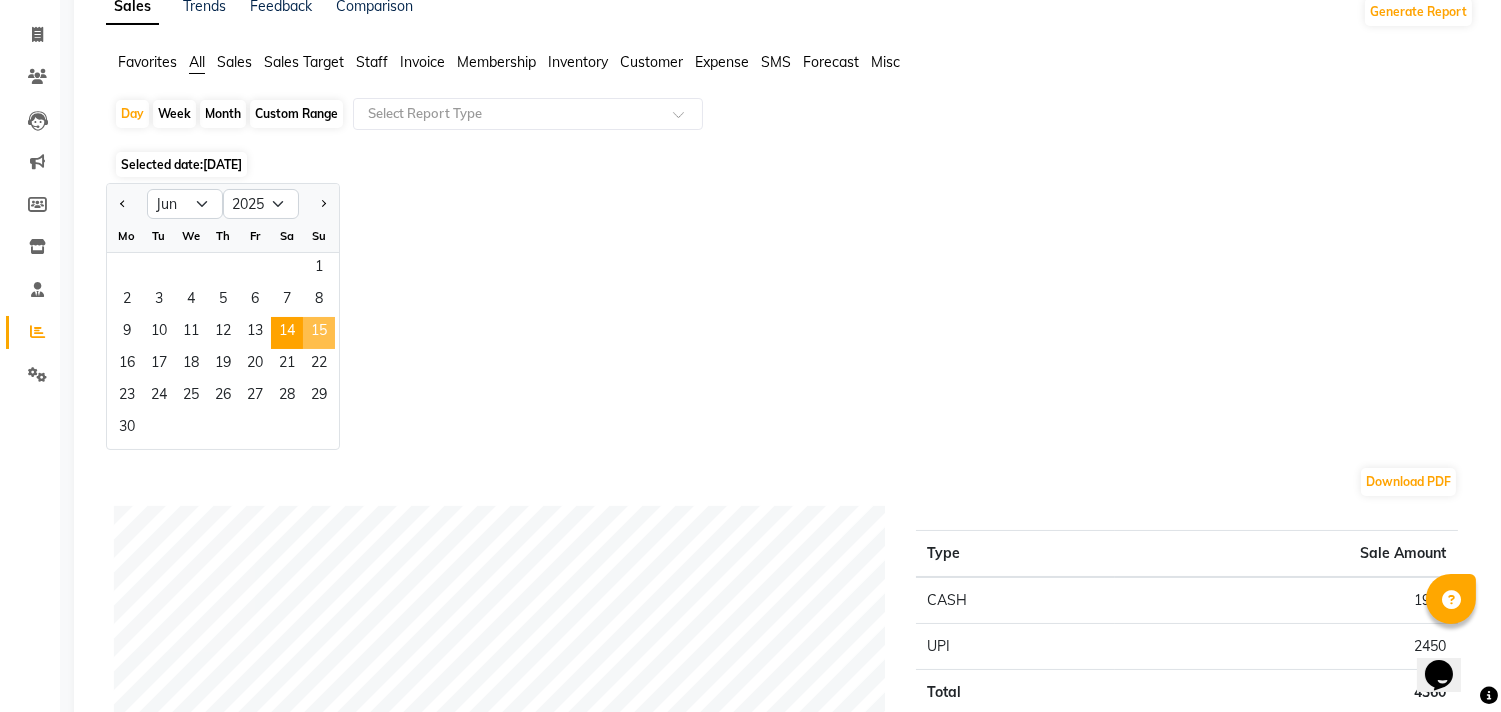 click on "15" 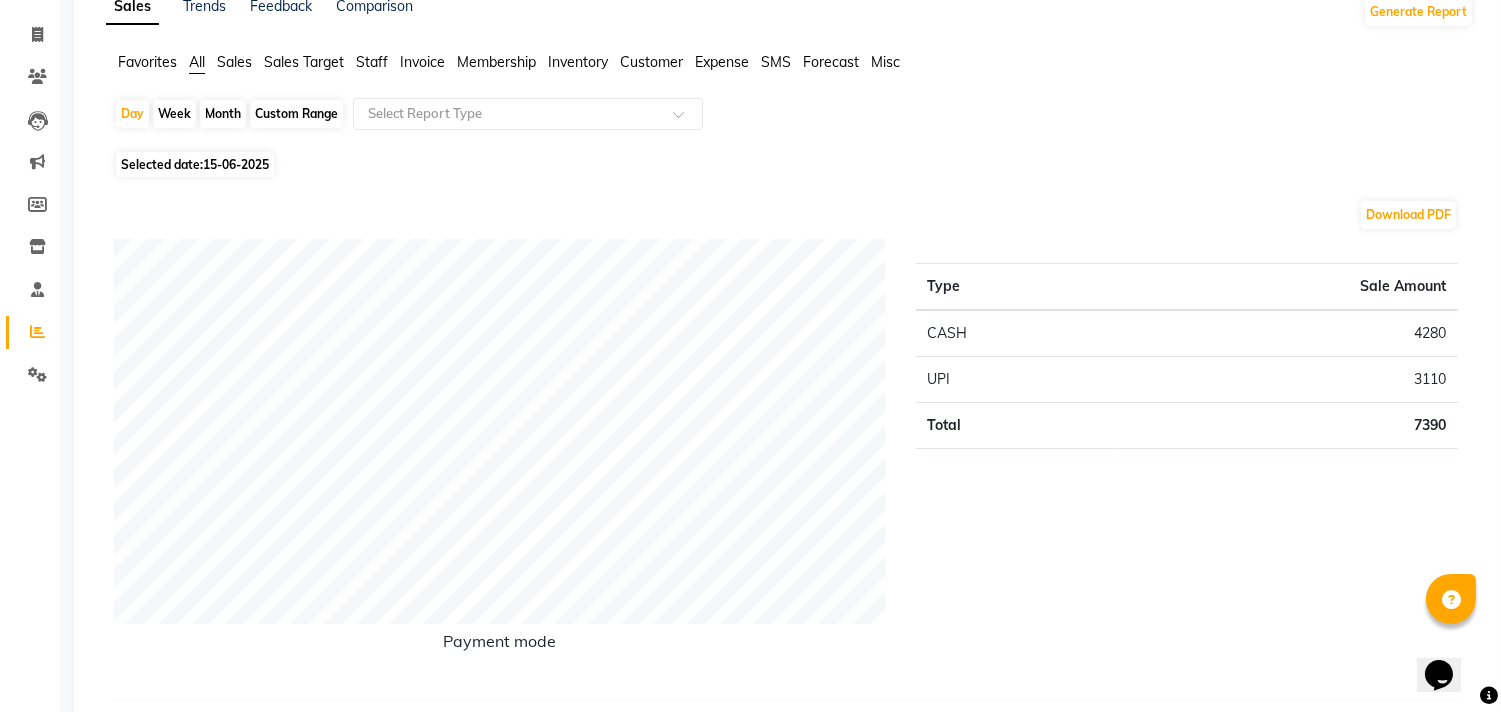 click on "15-06-2025" 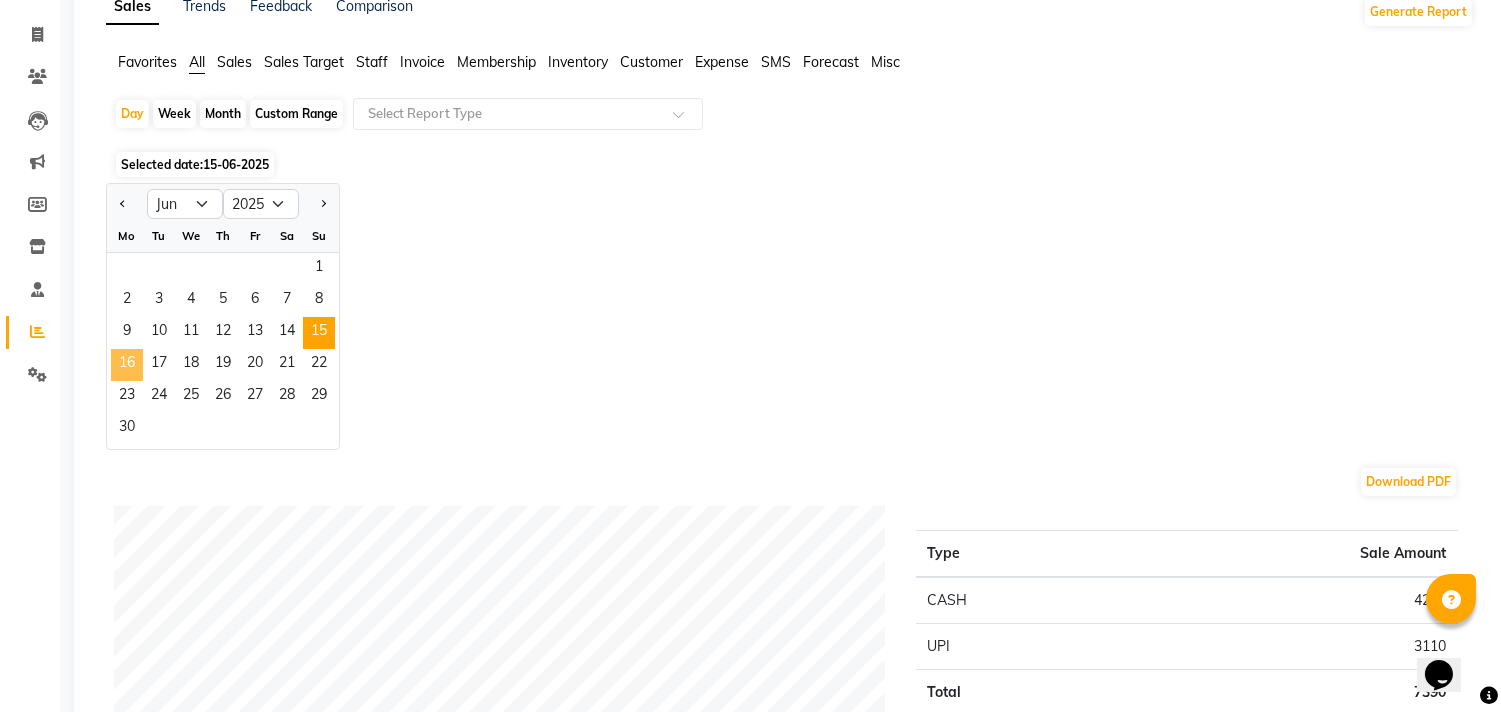 click on "16" 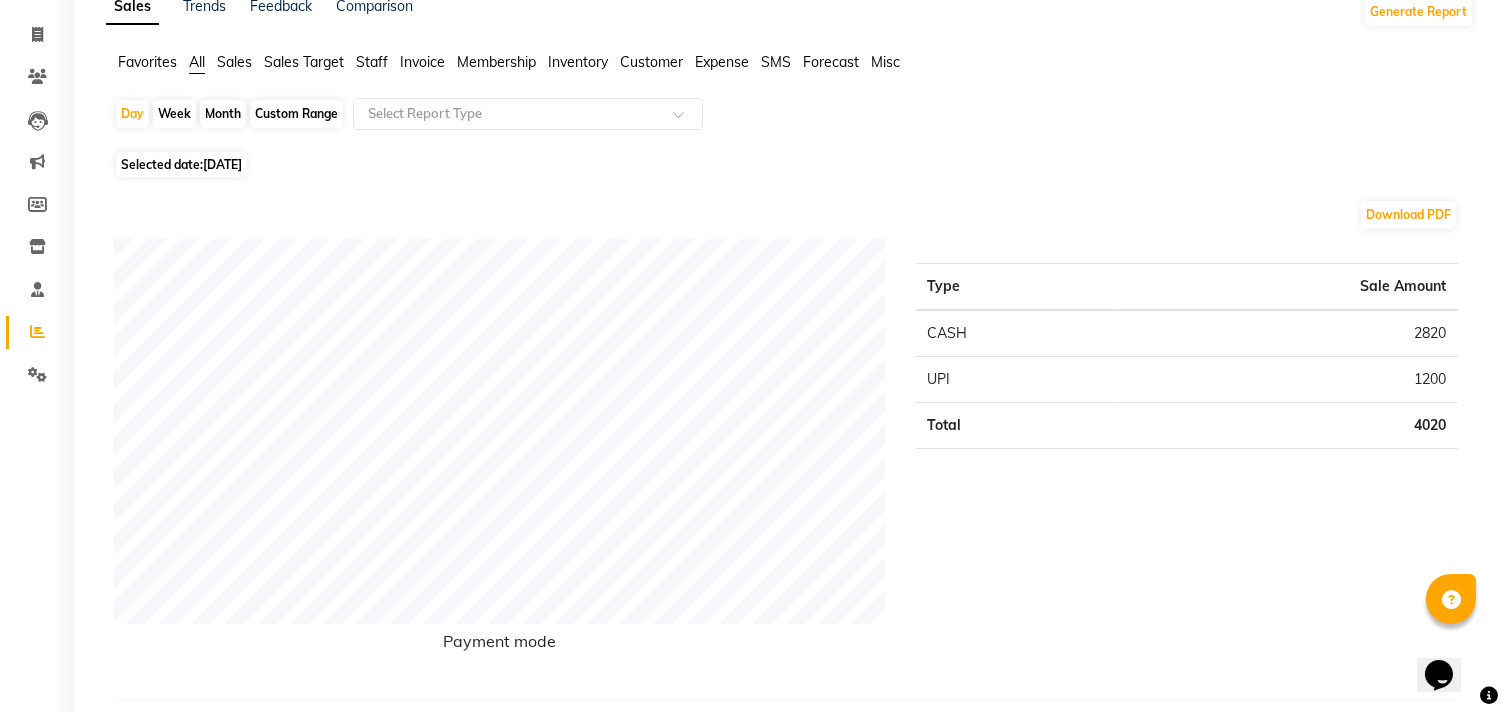 click on "[DATE]" 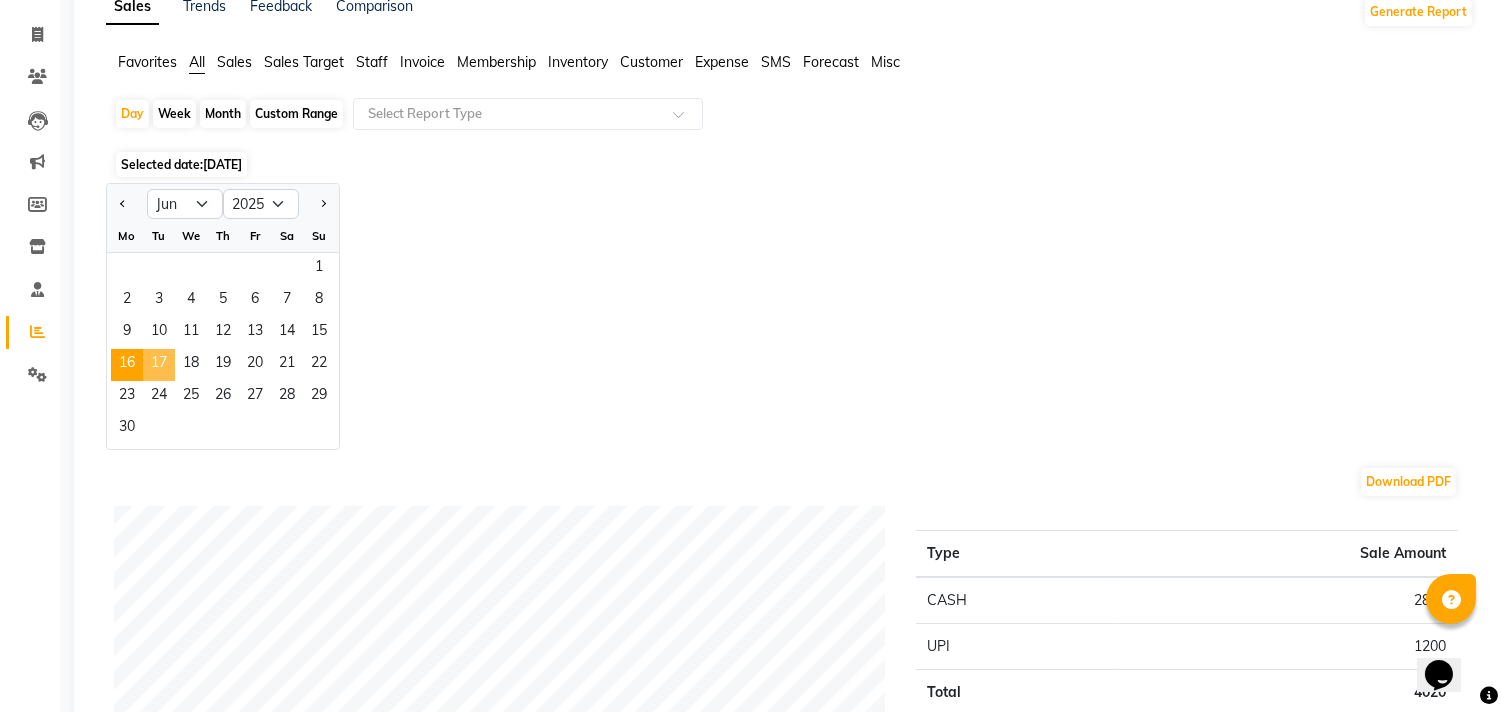 click on "17" 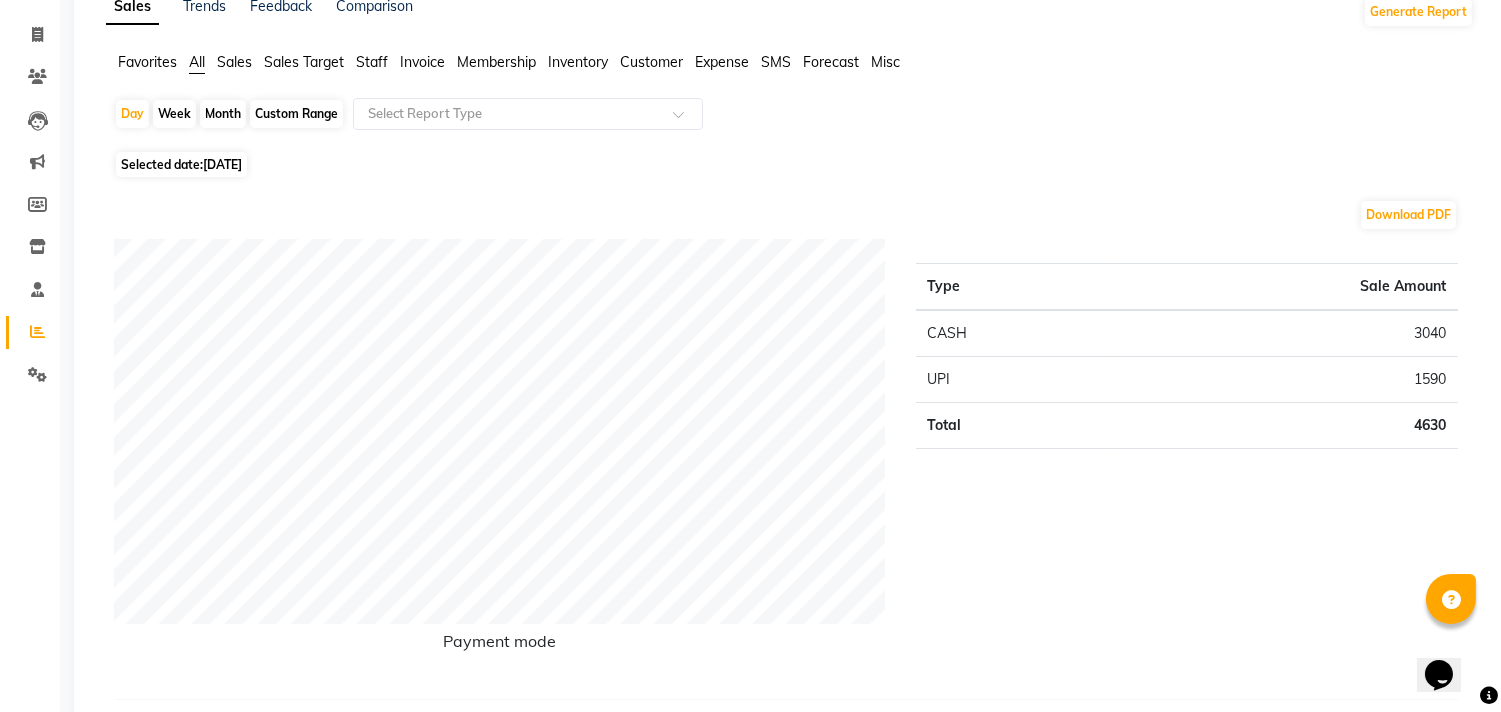 click on "Selected date:  [DATE]" 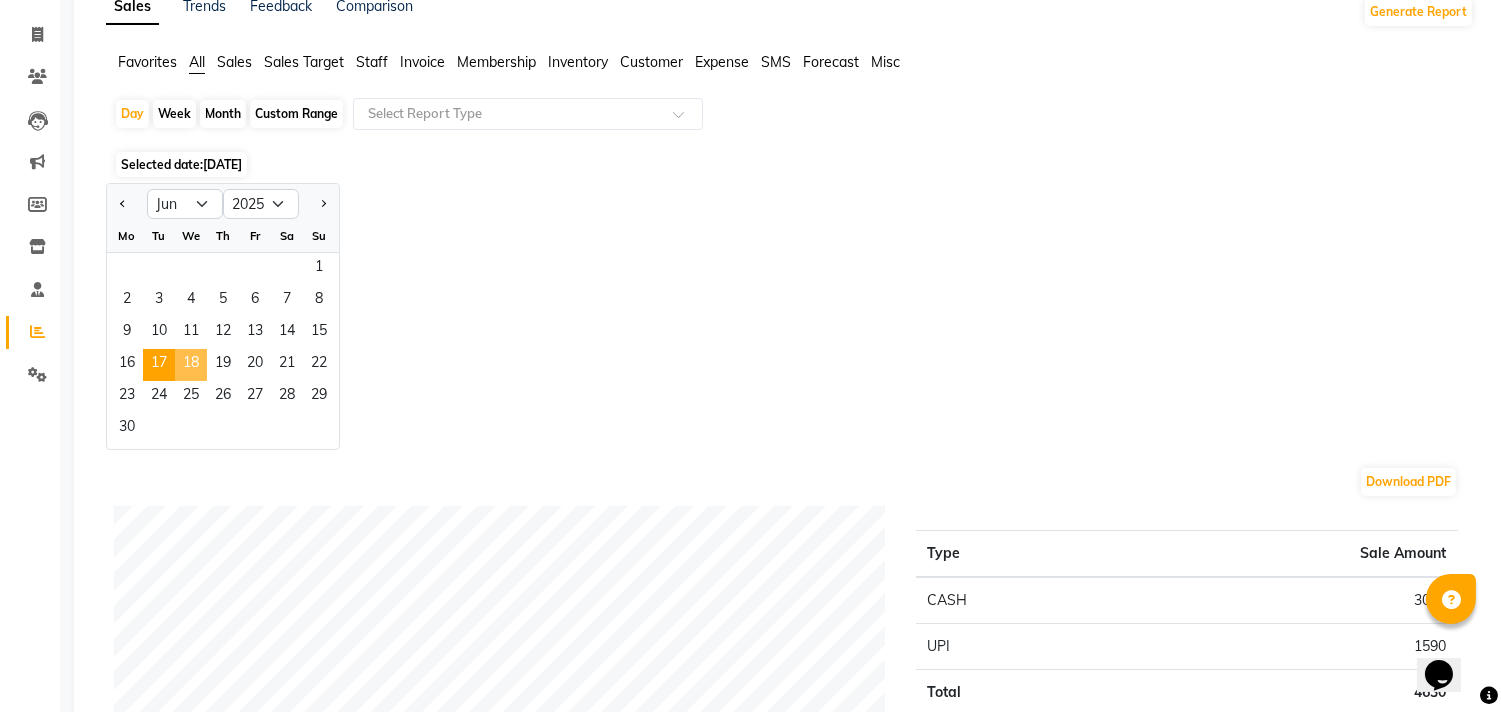 click on "18" 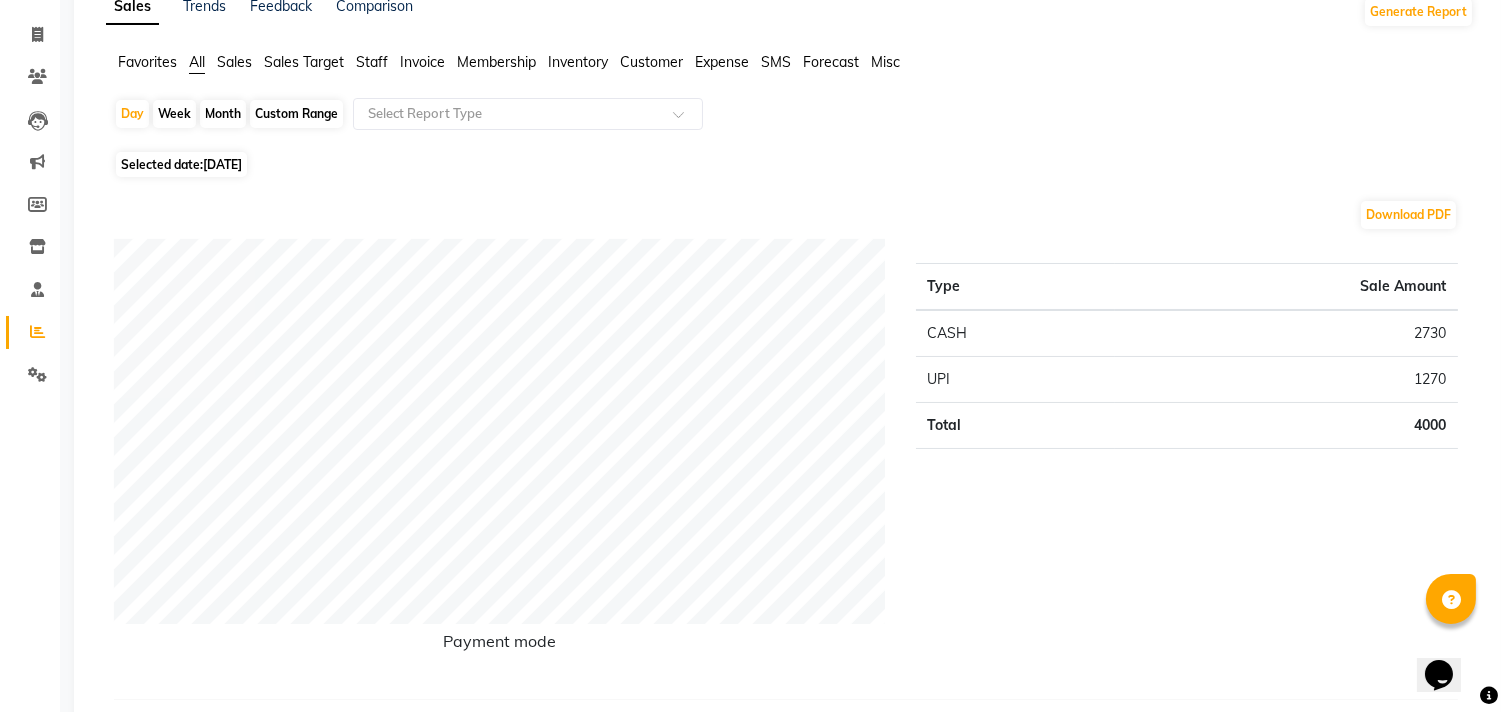 click on "[DATE]" 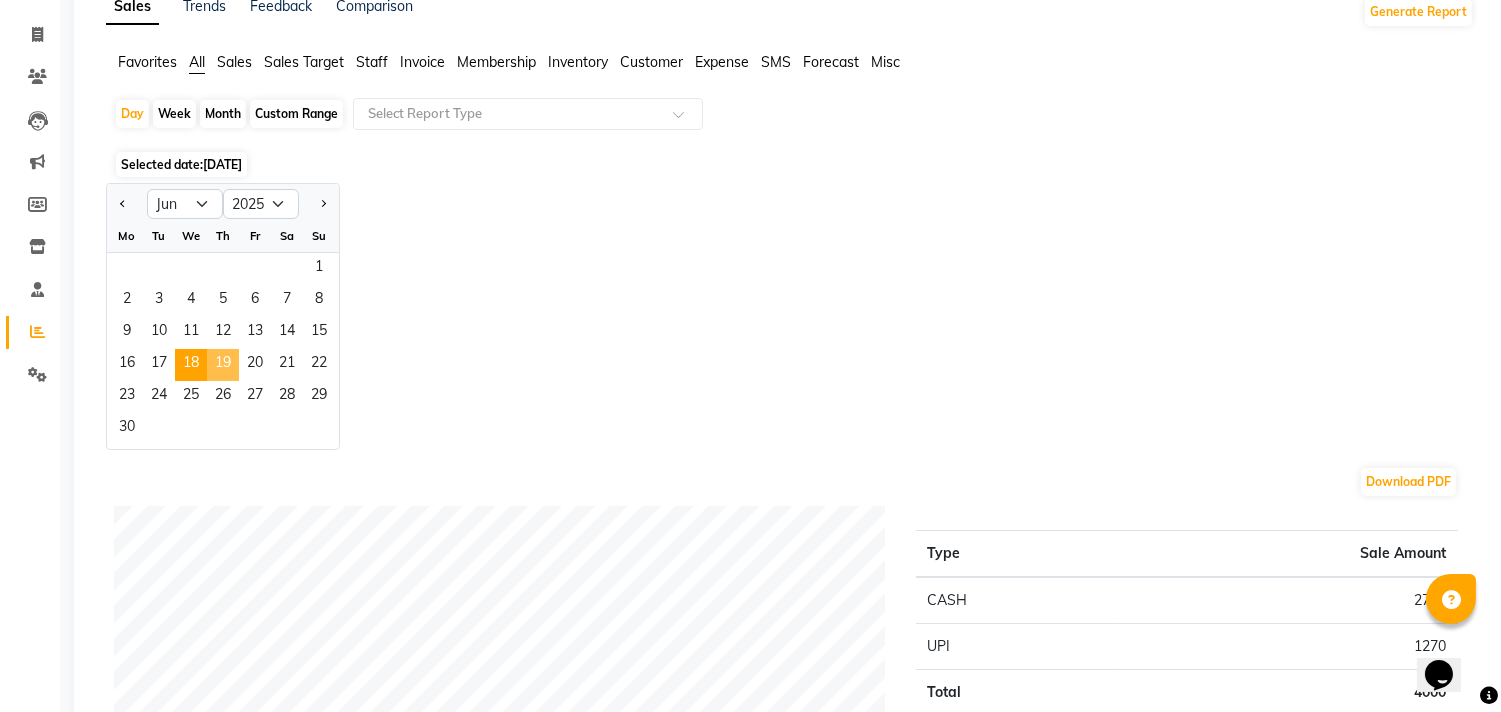 click on "19" 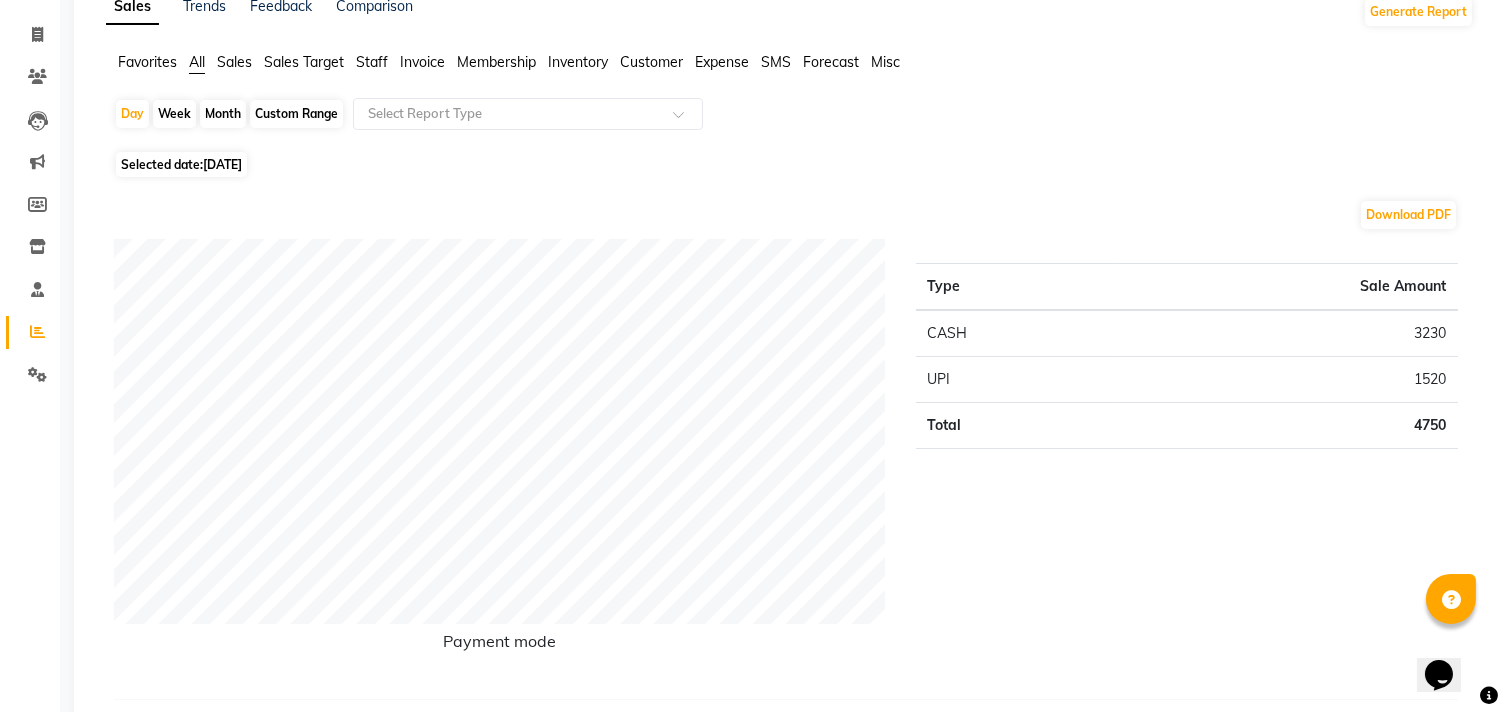 click on "[DATE]" 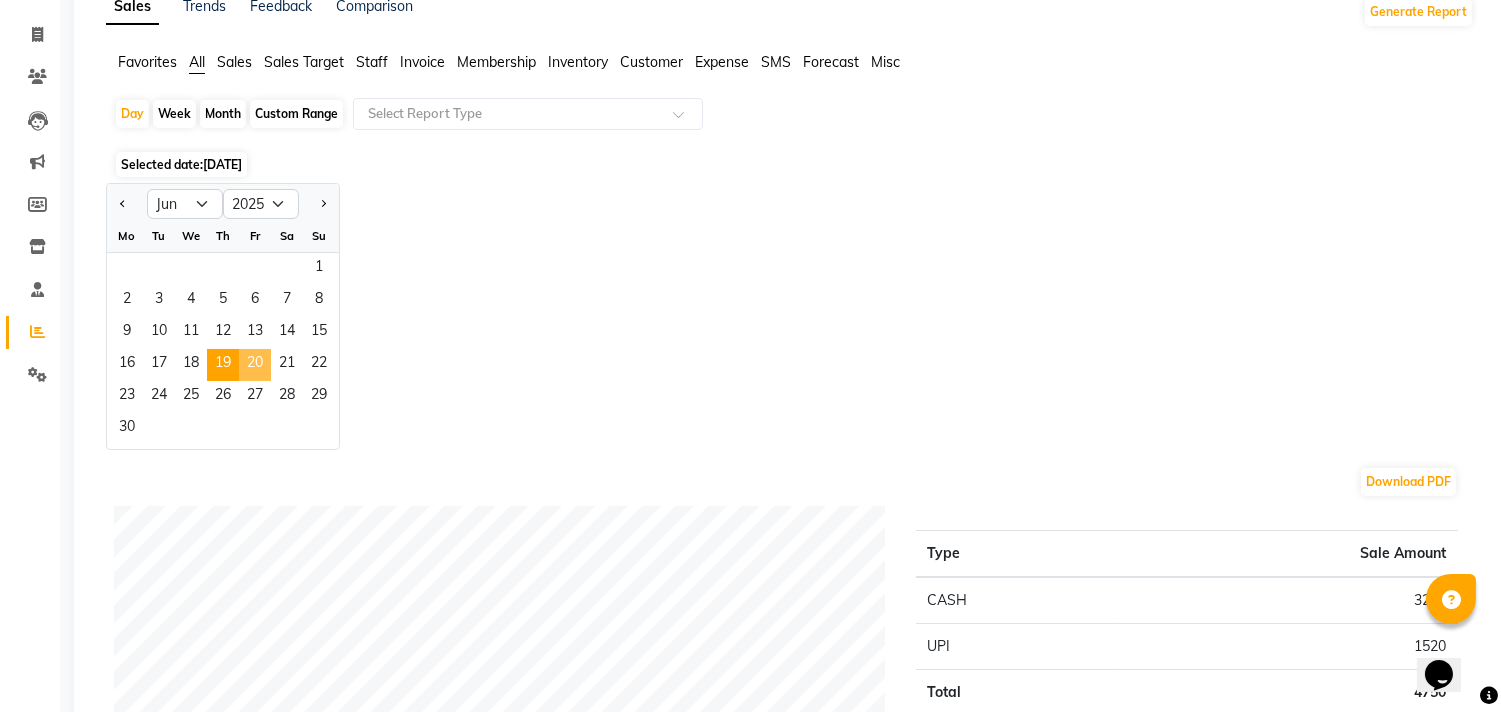 click on "20" 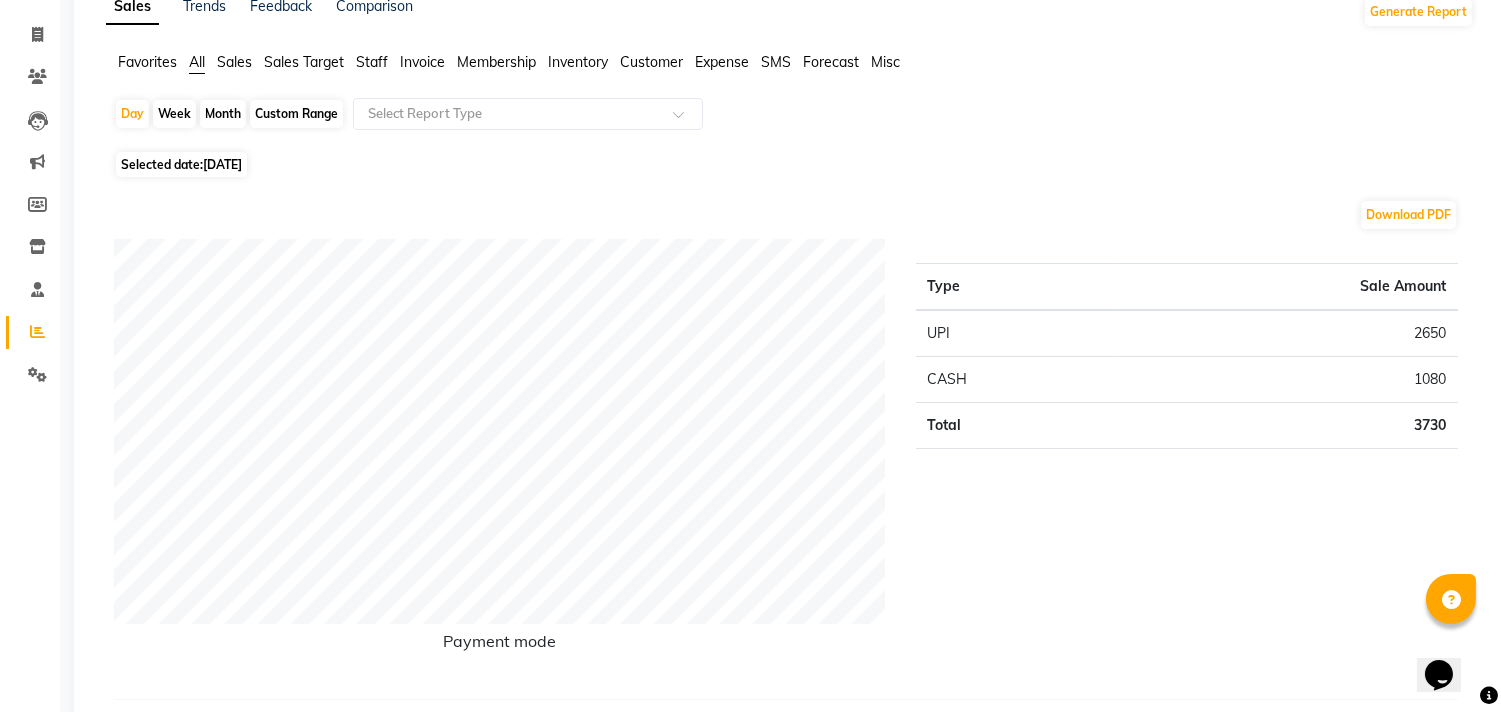 click on "Selected date:  [DATE]" 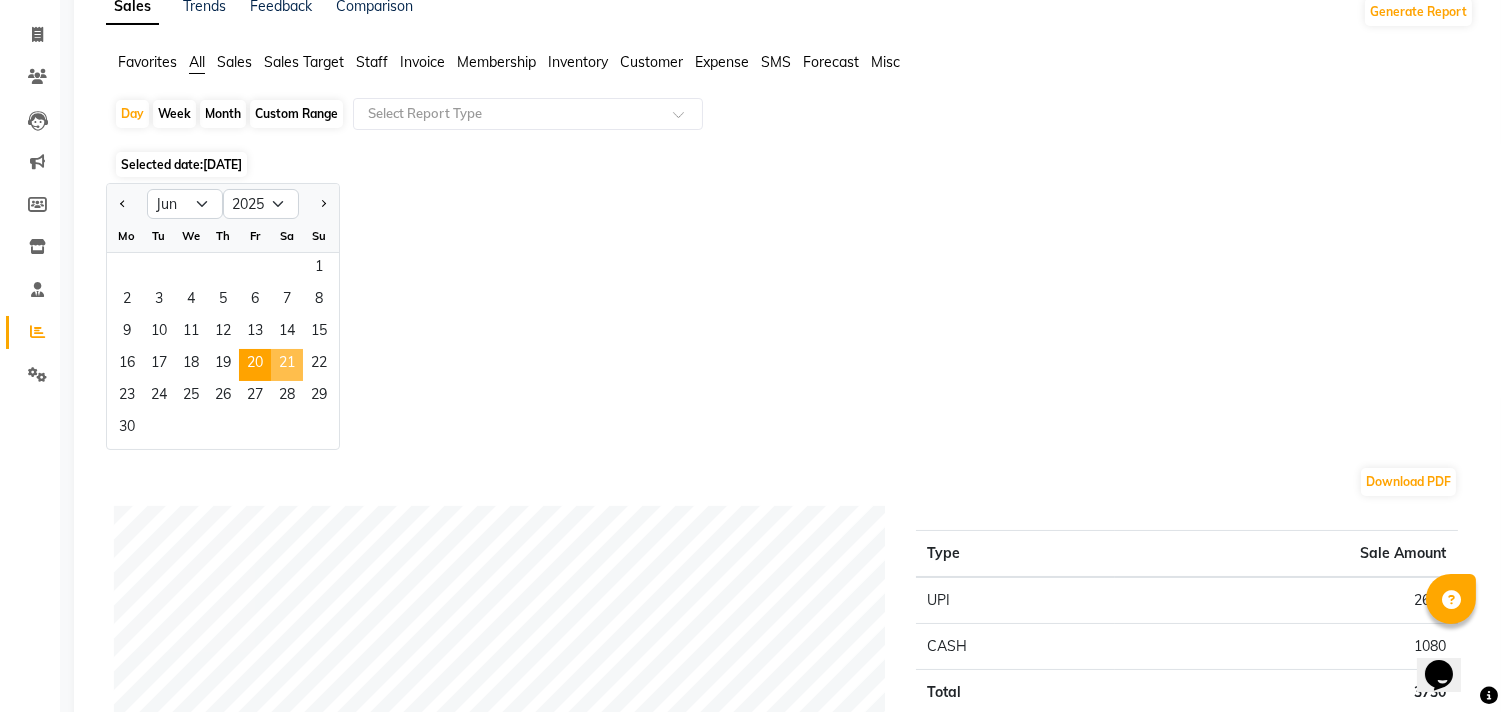 click on "21" 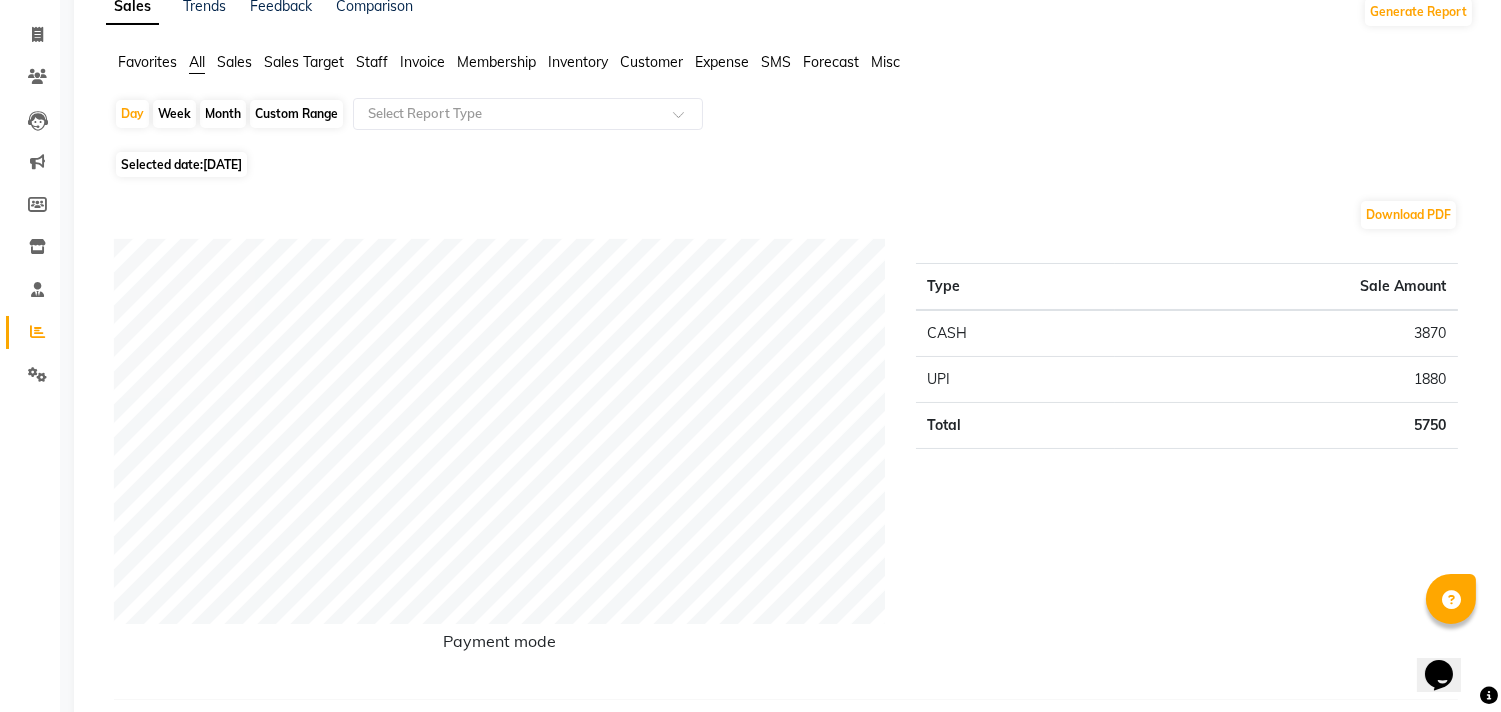 click on "[DATE]" 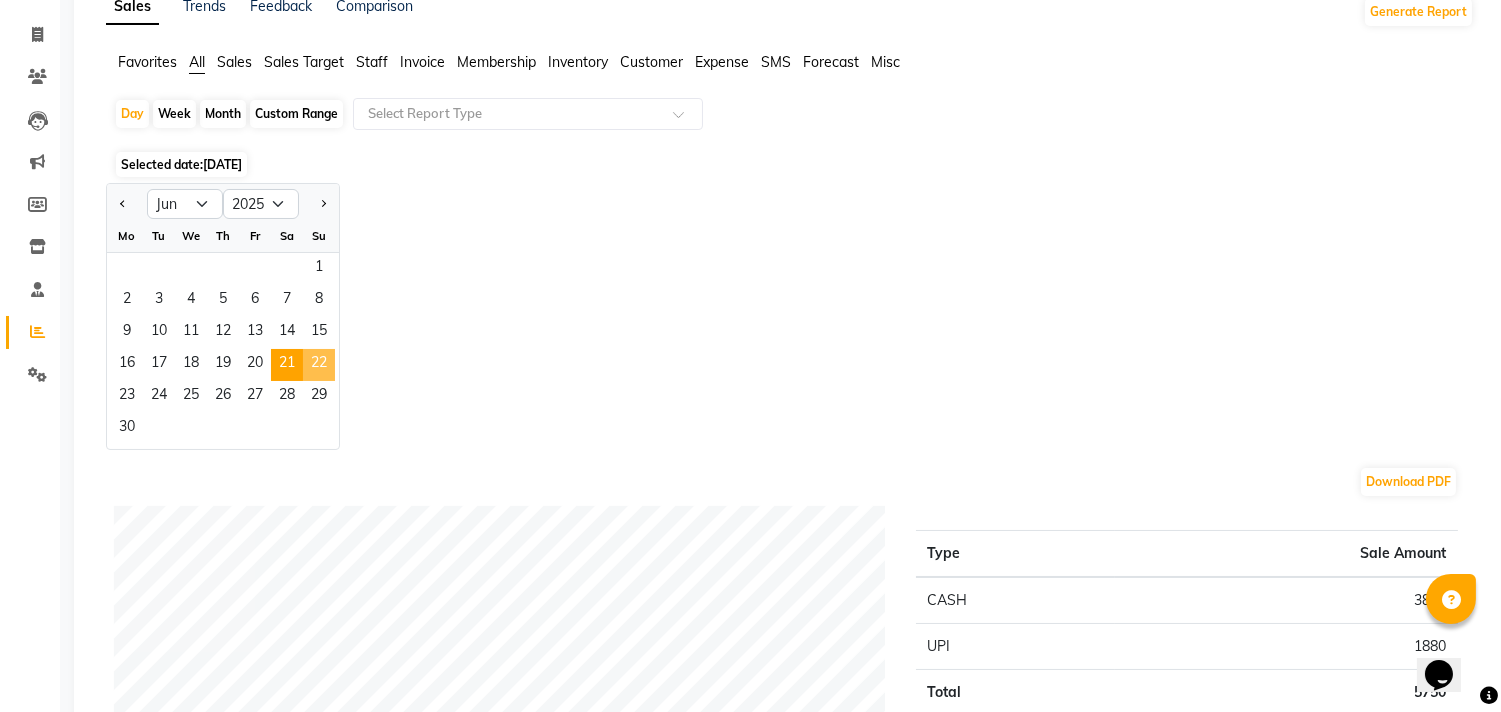 click on "22" 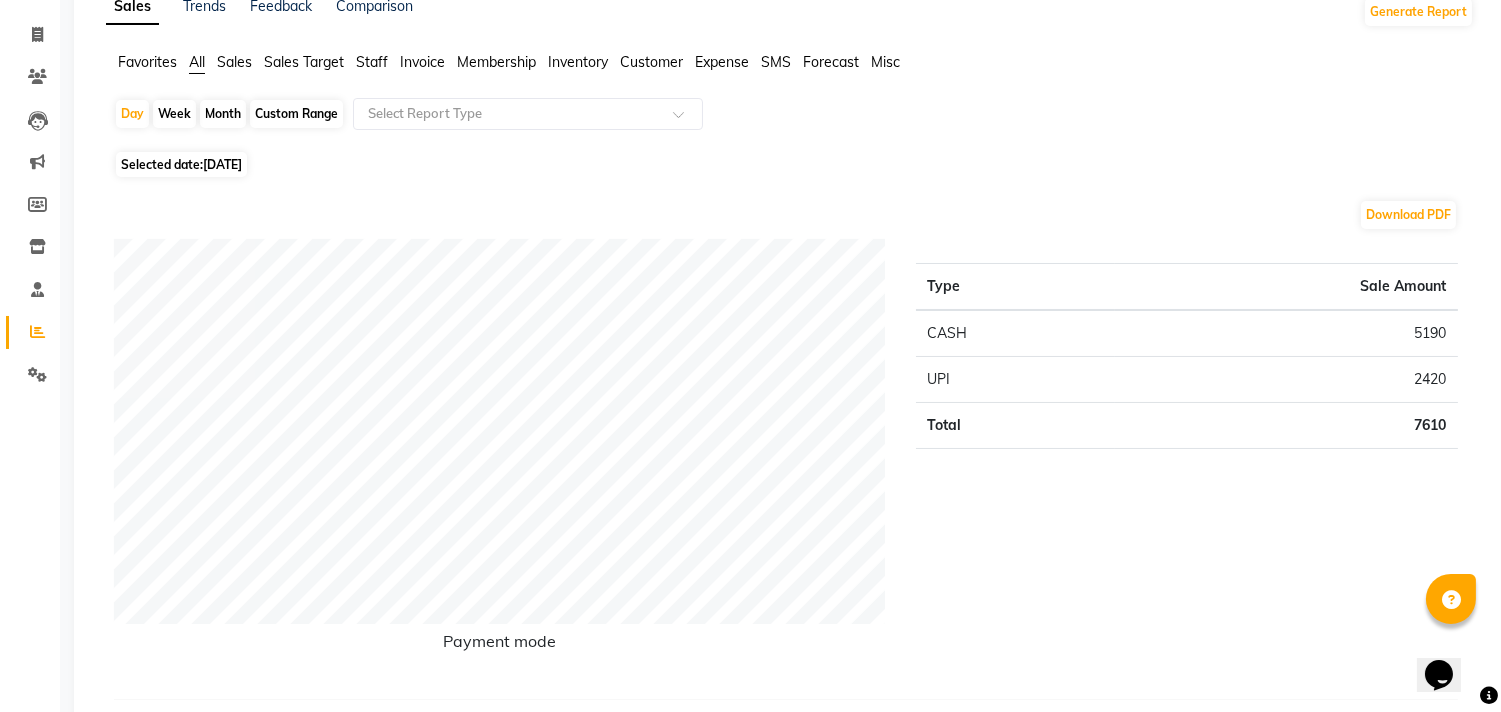 click on "Selected date:  [DATE]" 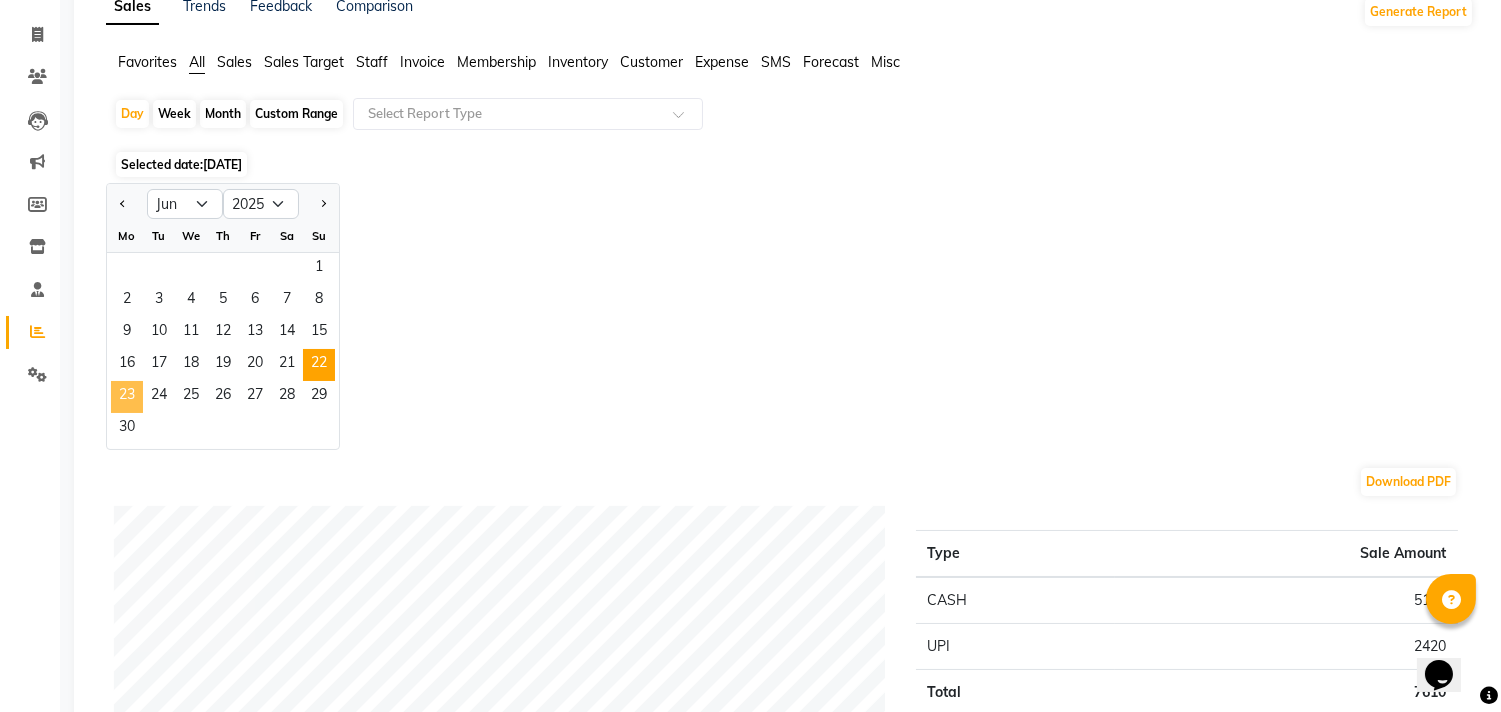 click on "23" 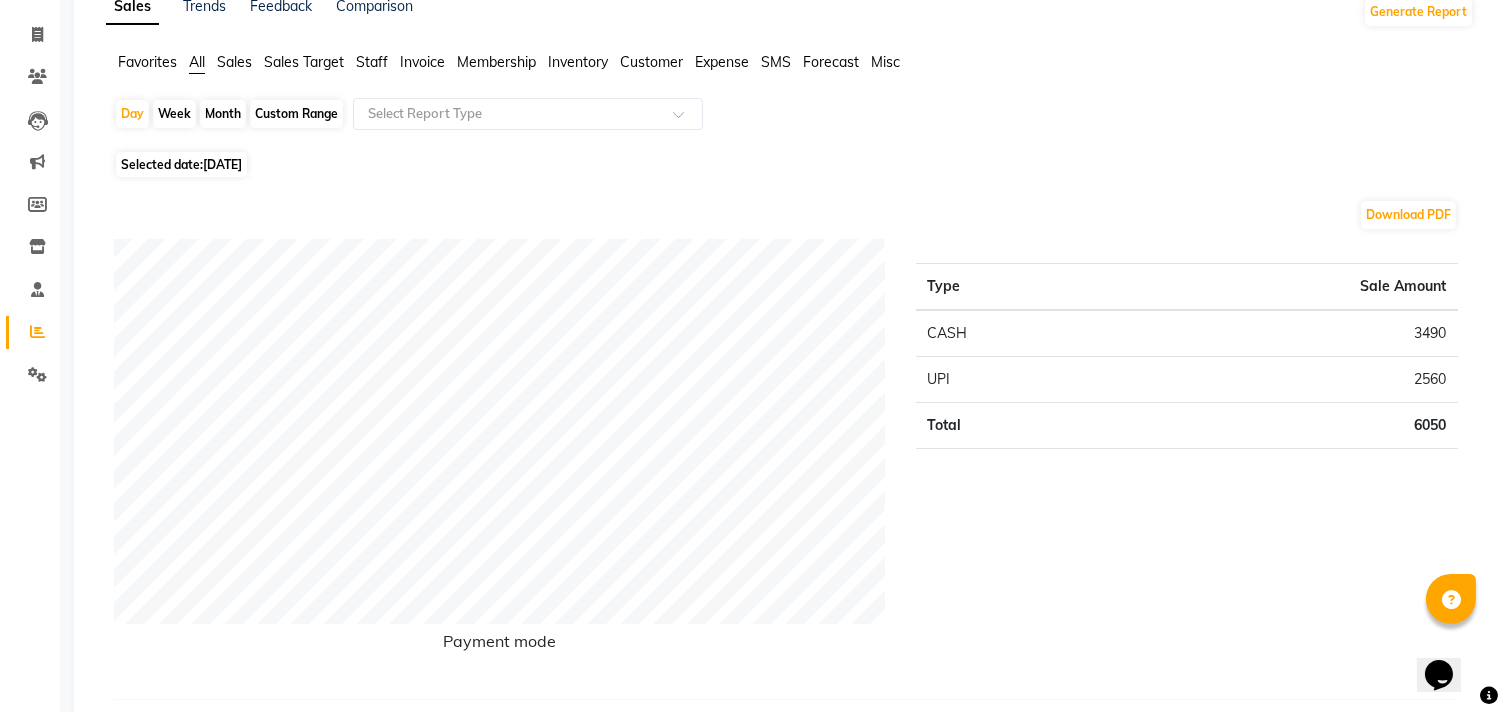 click on "[DATE]" 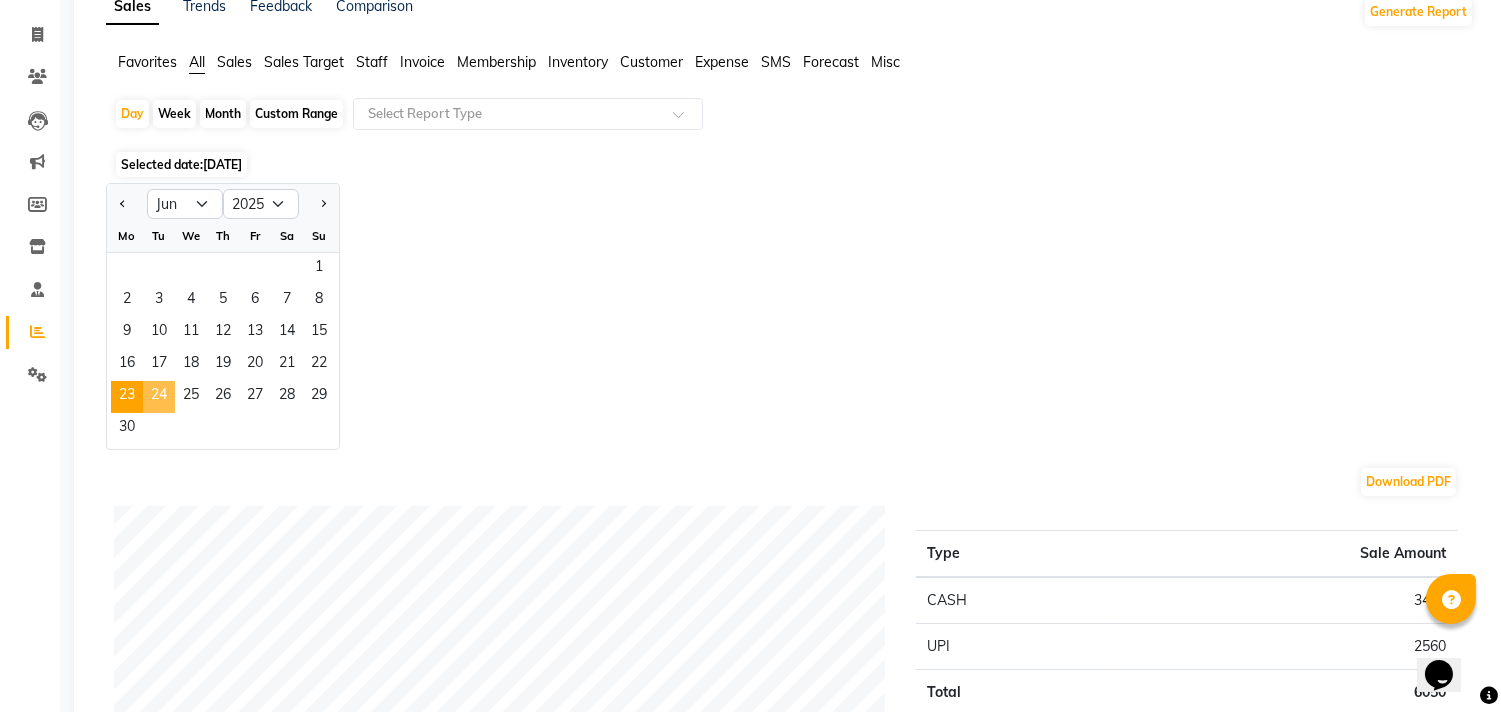 click on "24" 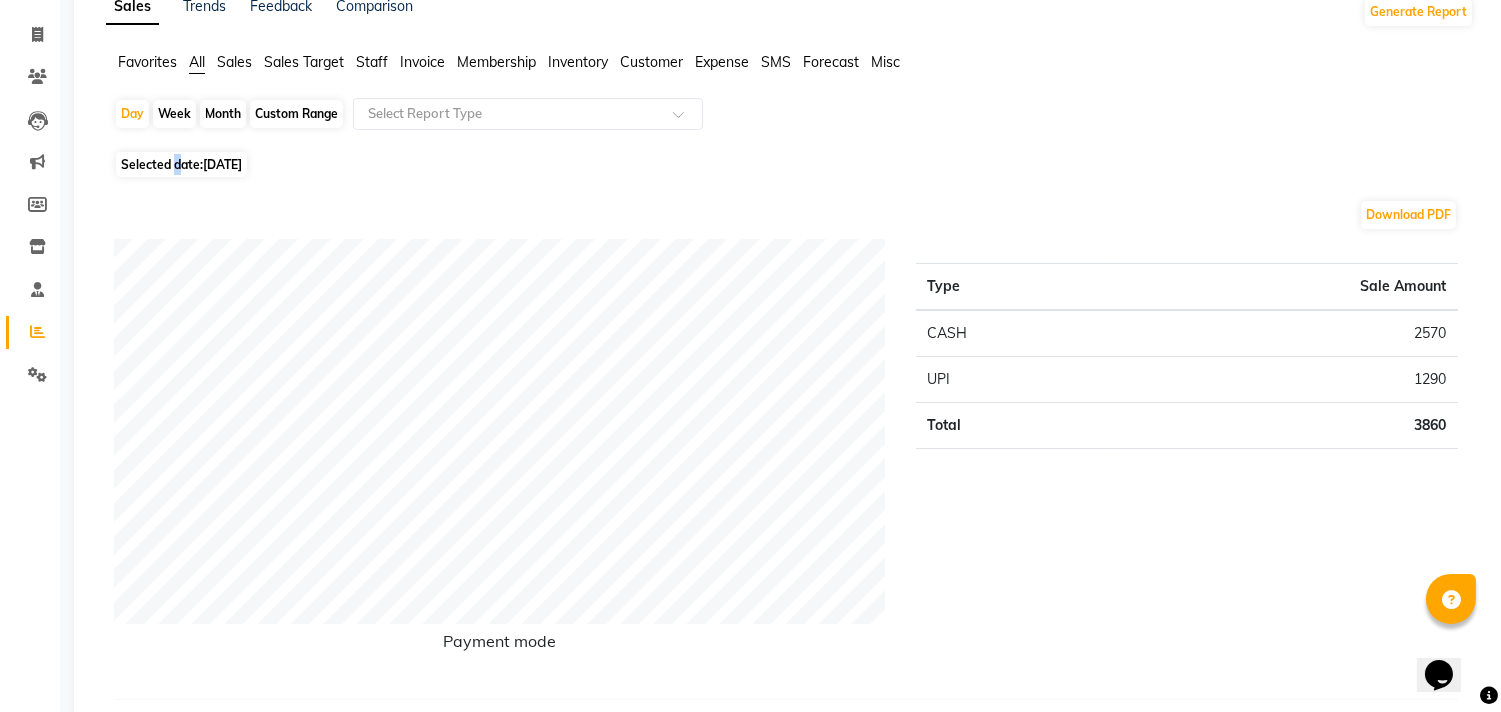click on "Selected date:  [DATE]" 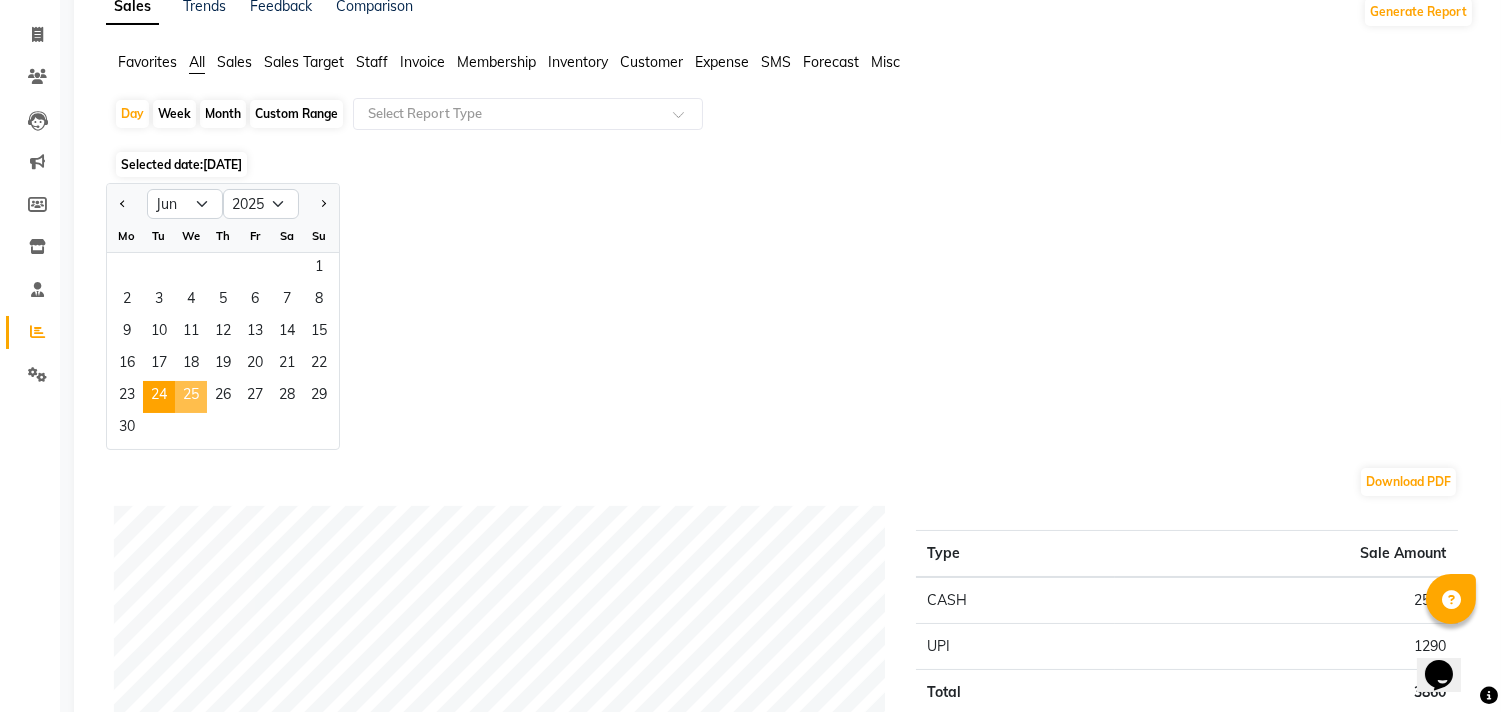 click on "25" 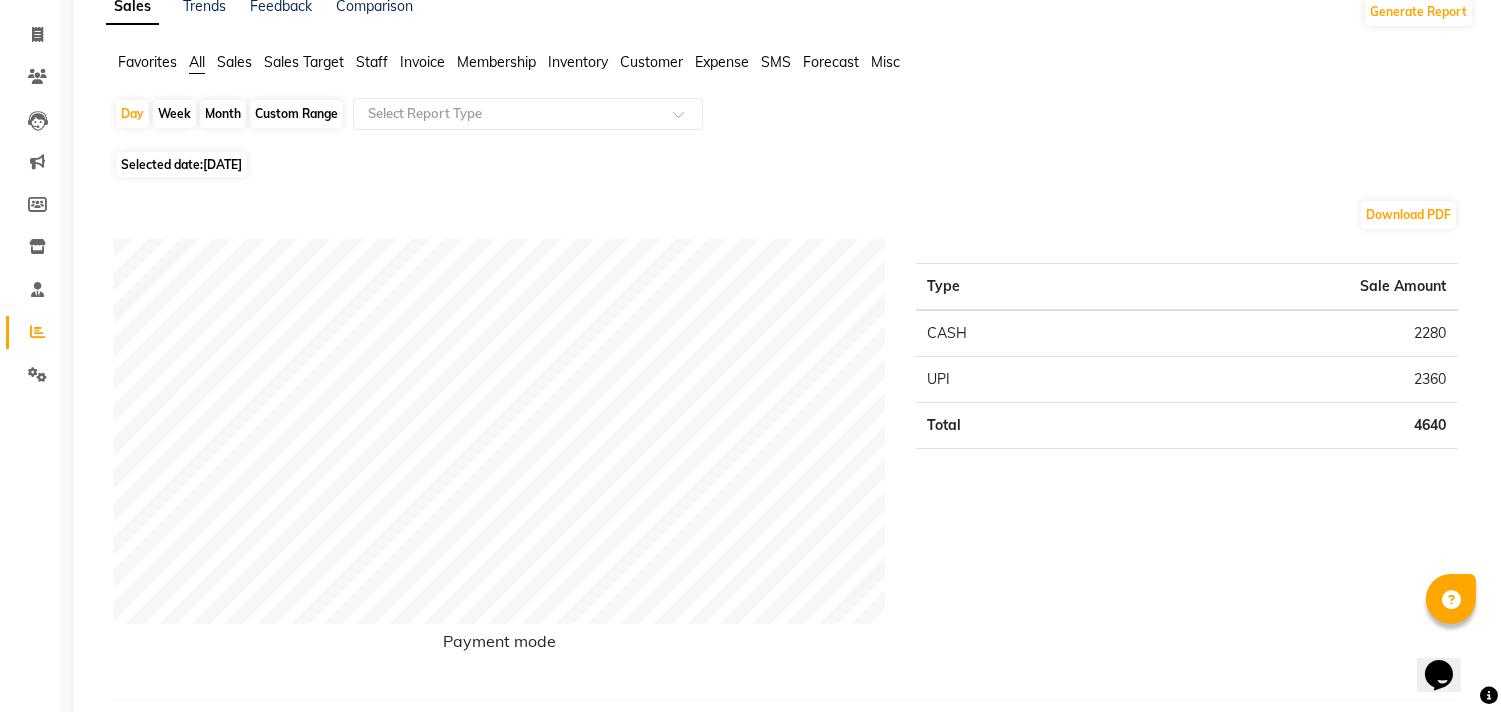 click on "[DATE]" 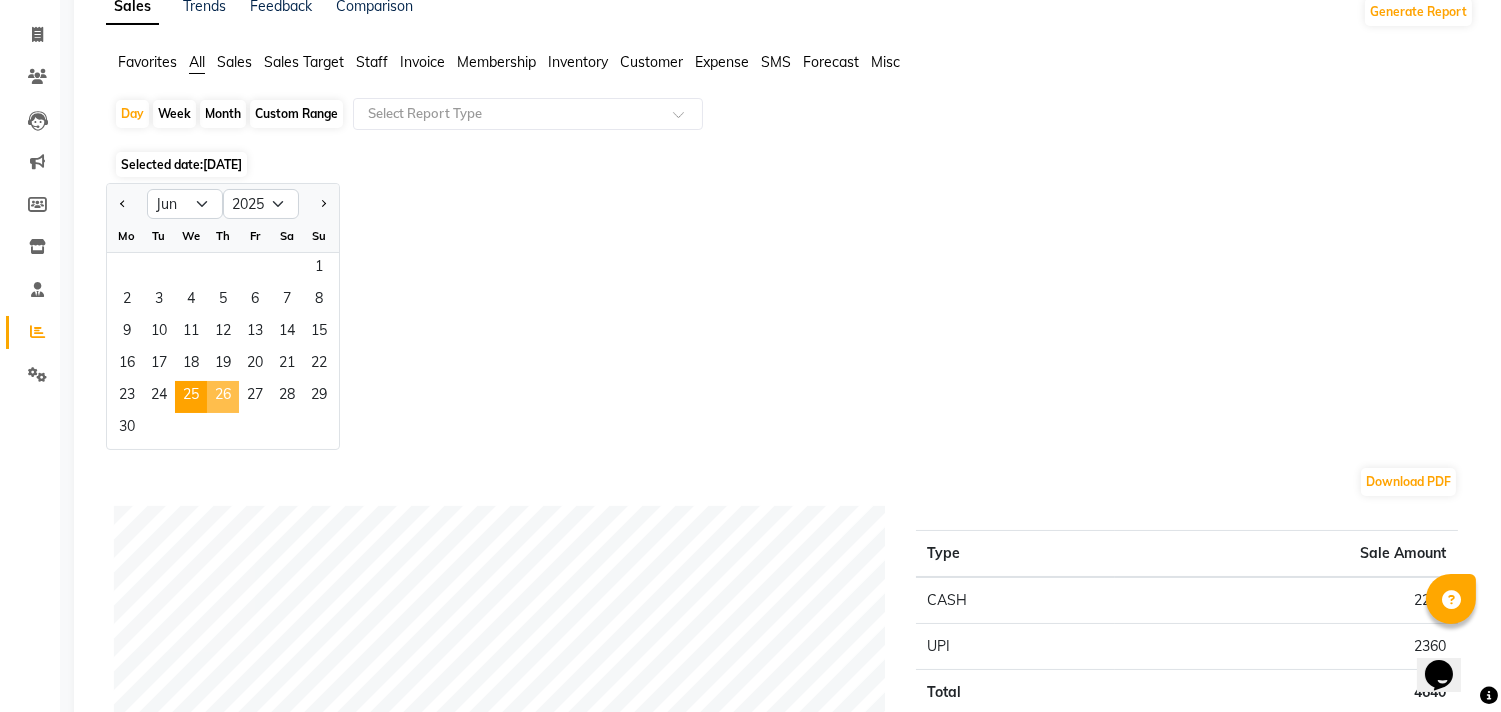 click on "26" 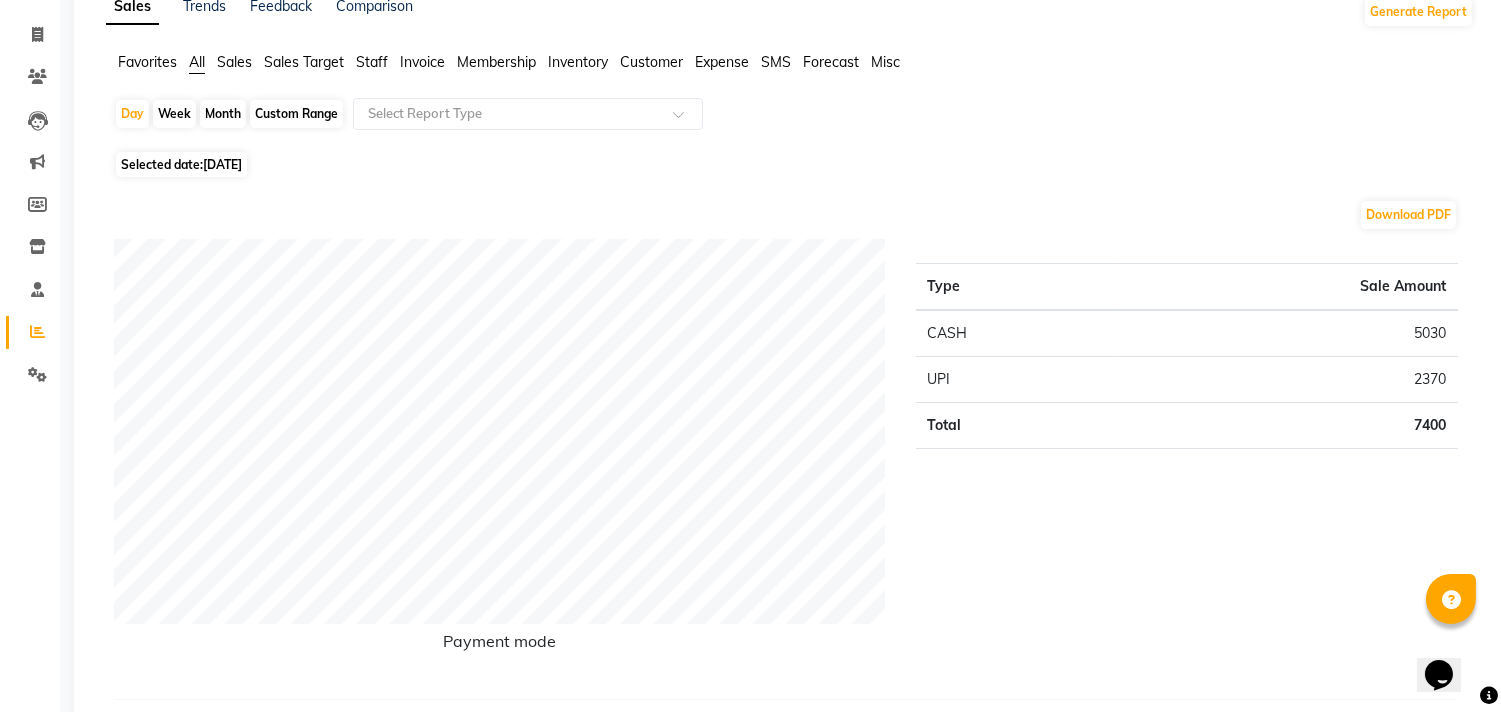 click on "Selected date:  [DATE]" 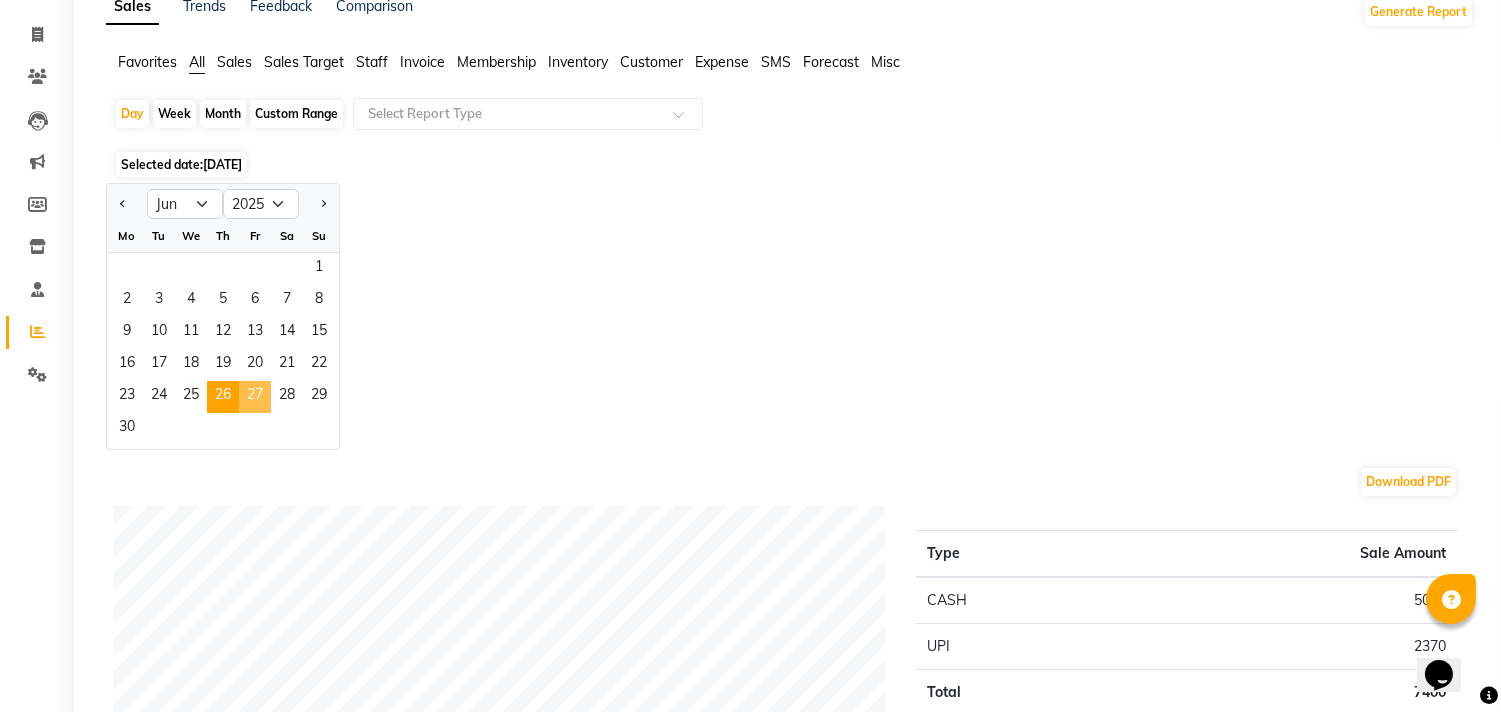 click on "27" 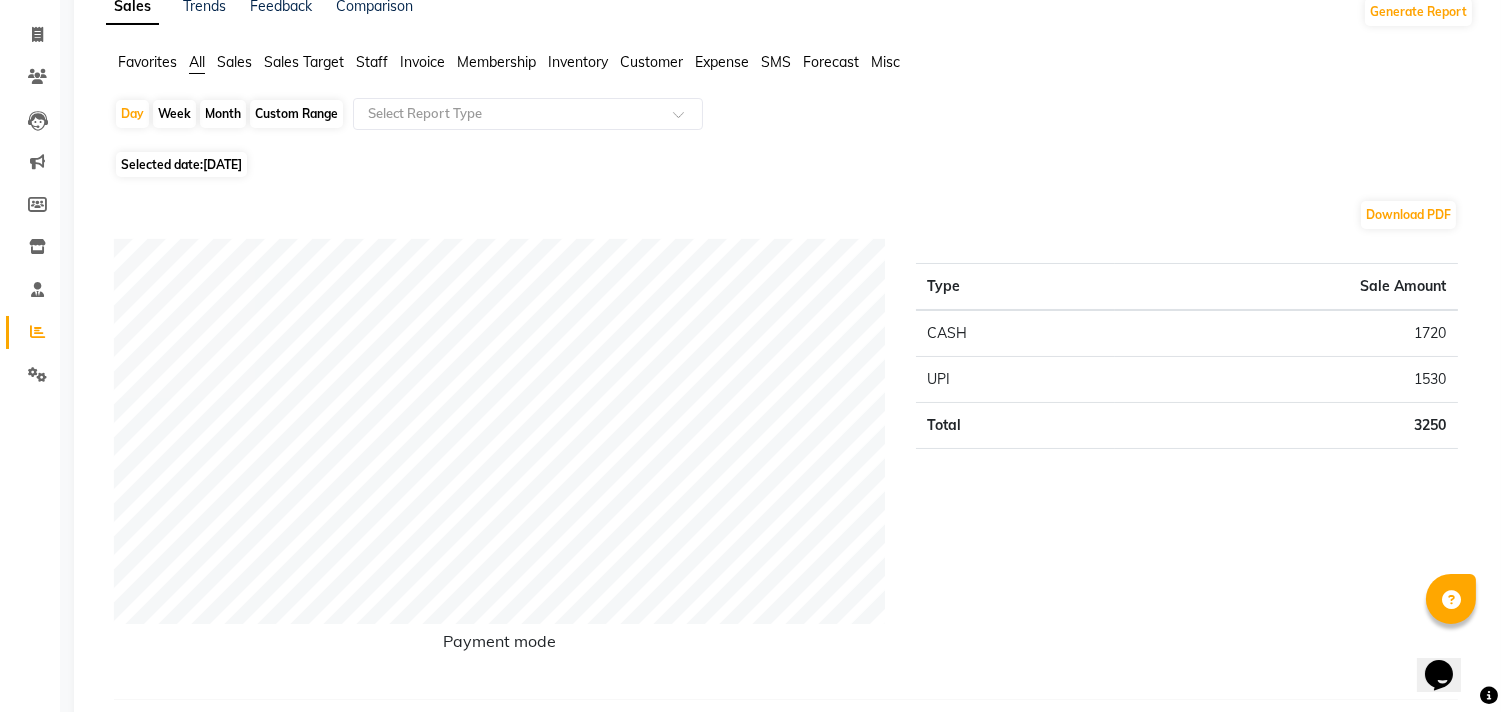 click on "Selected date:  [DATE]" 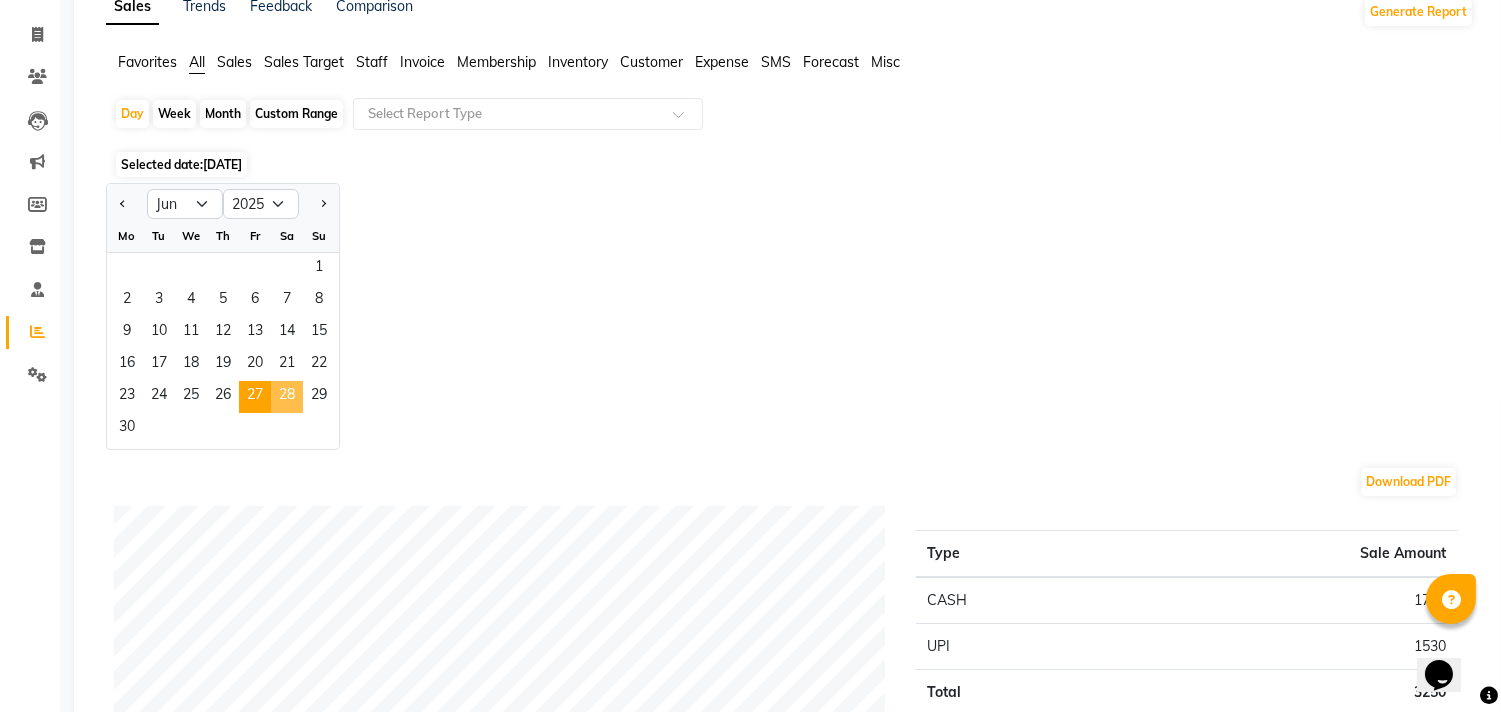 click on "28" 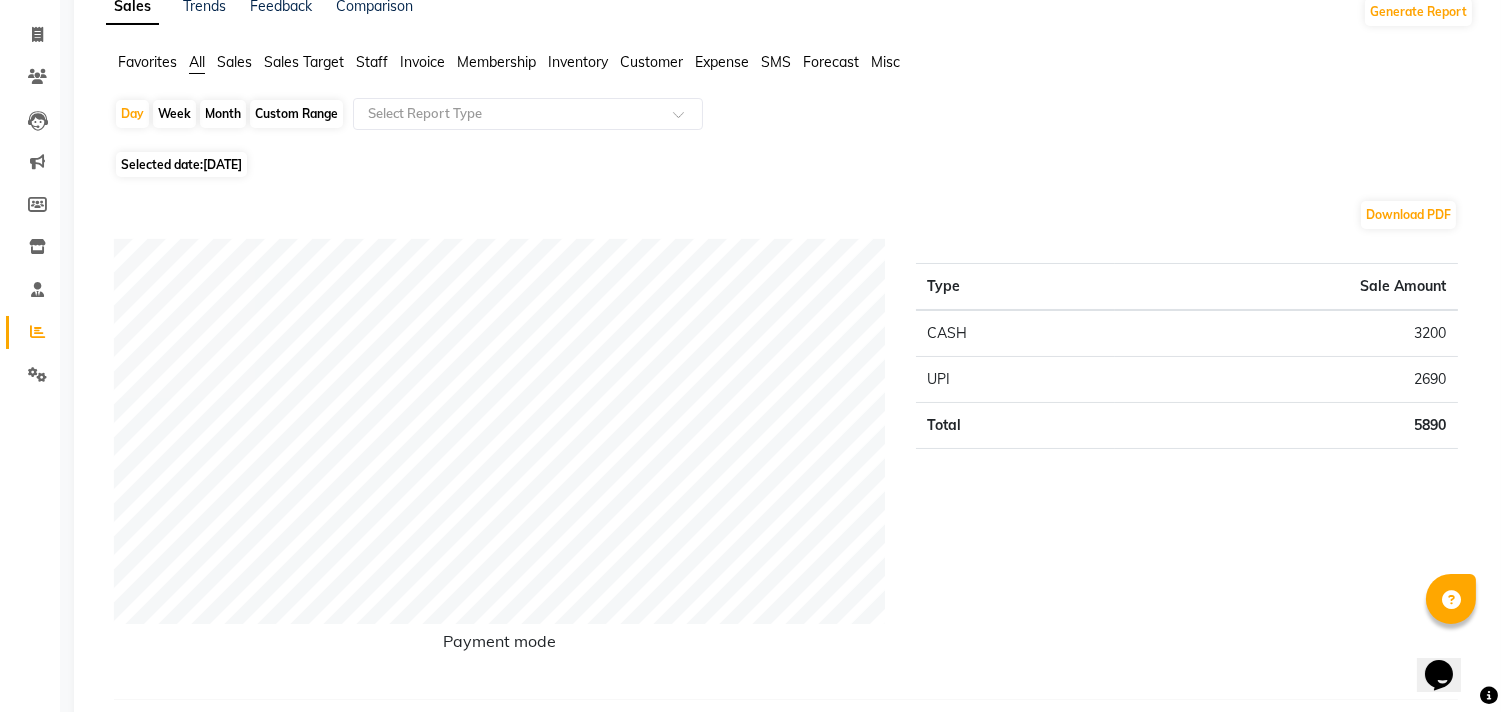 click on "Selected date:  [DATE]" 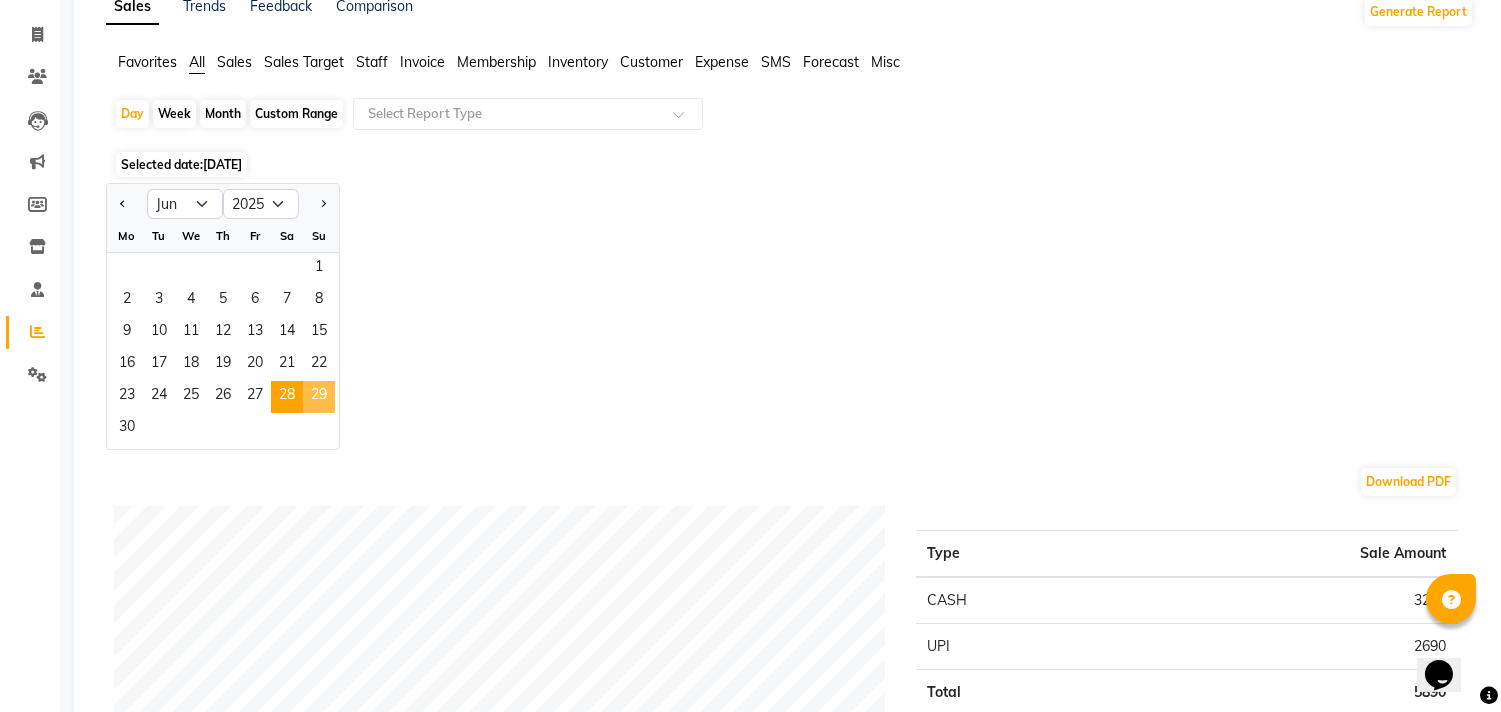 click on "29" 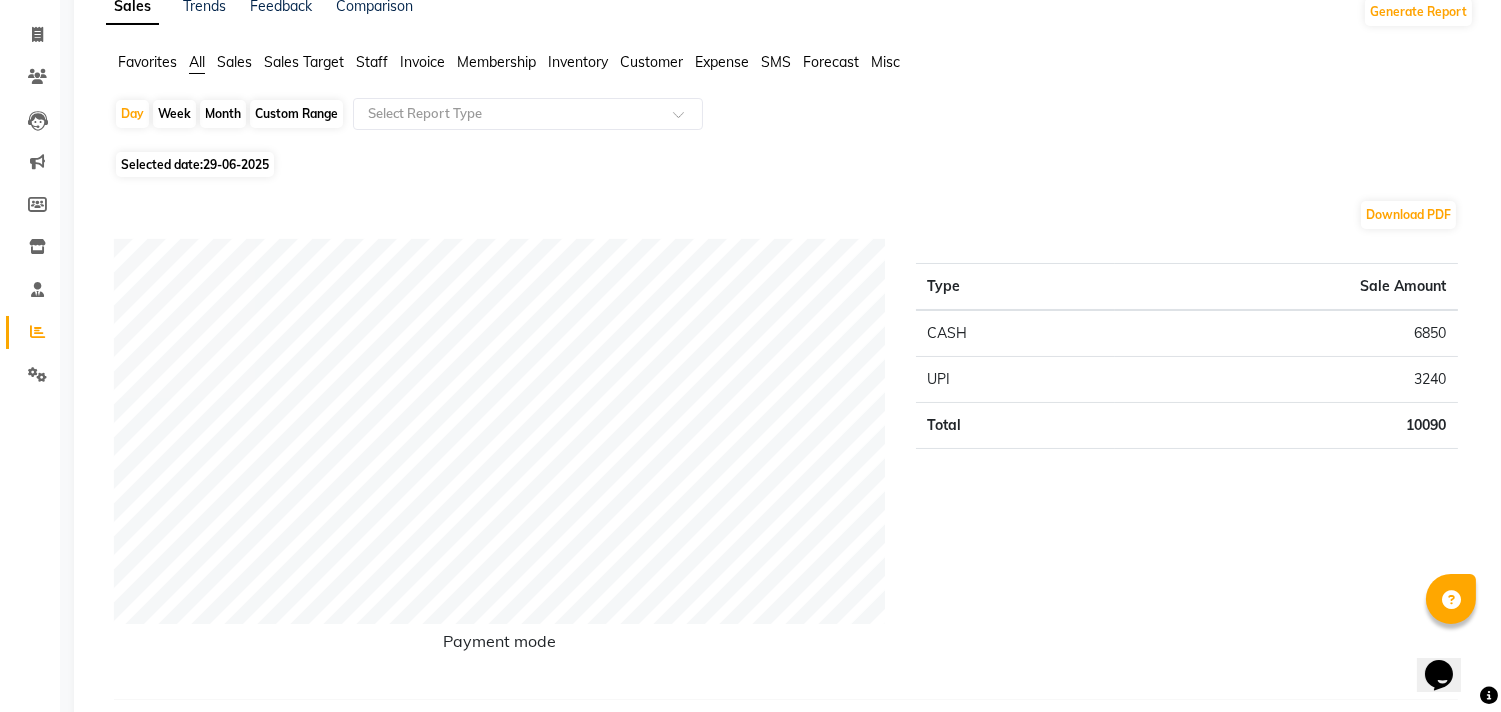 click on "Selected date:  [DATE]" 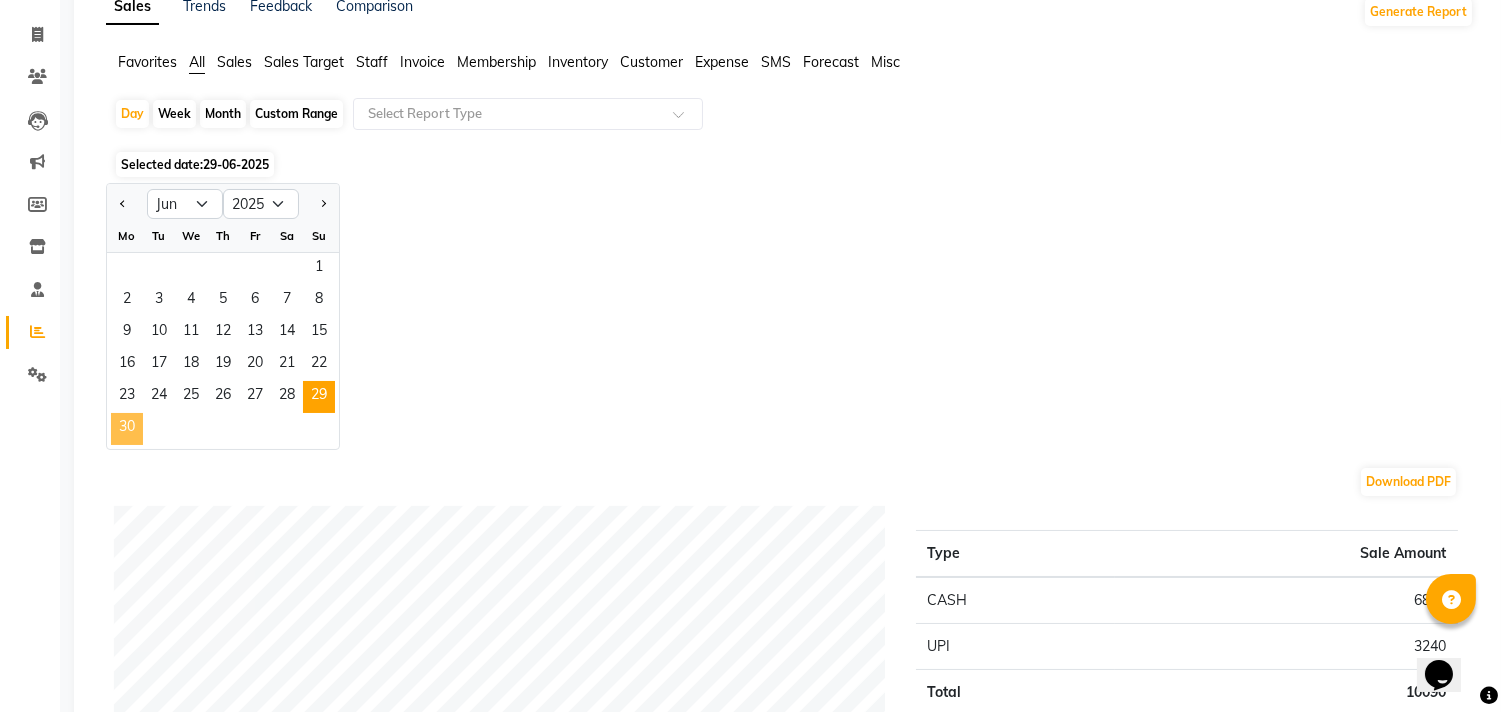 click on "30" 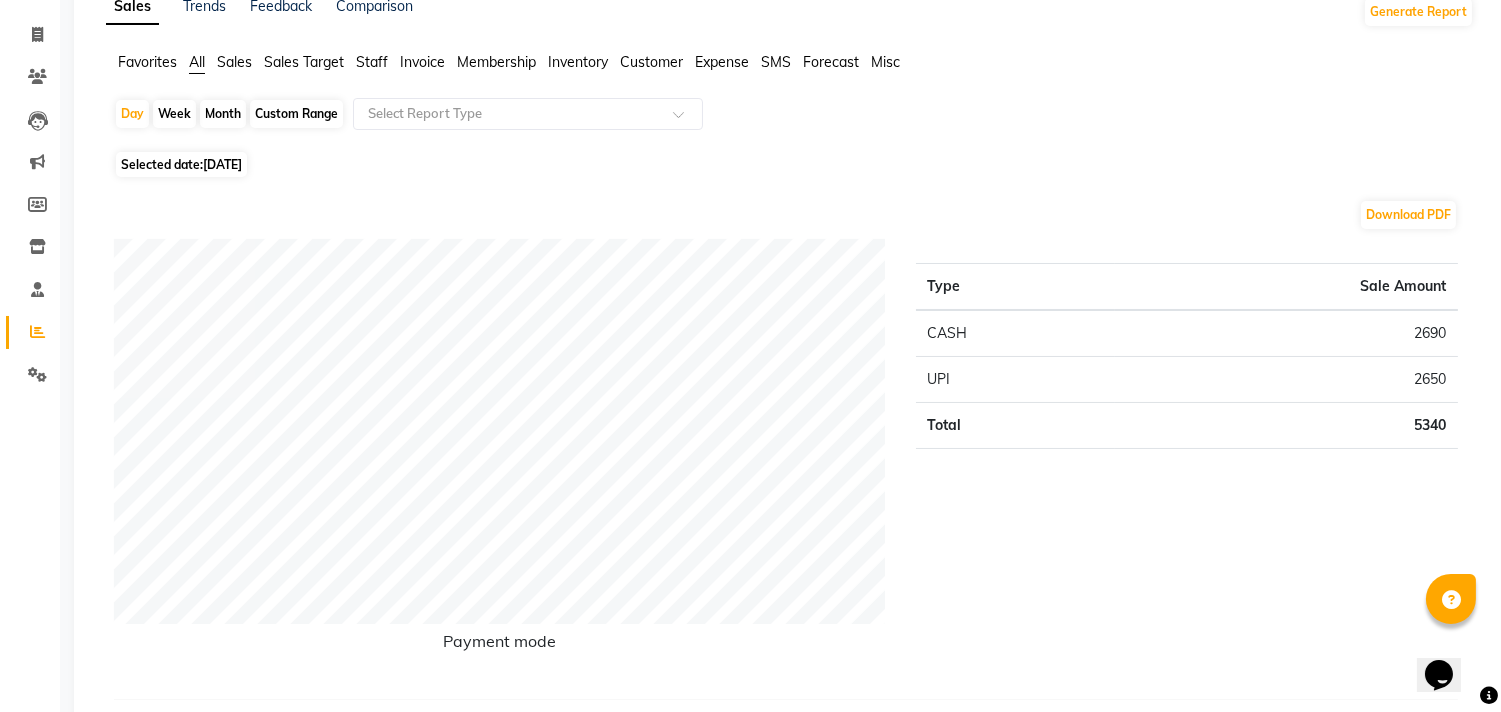 click on "Month" 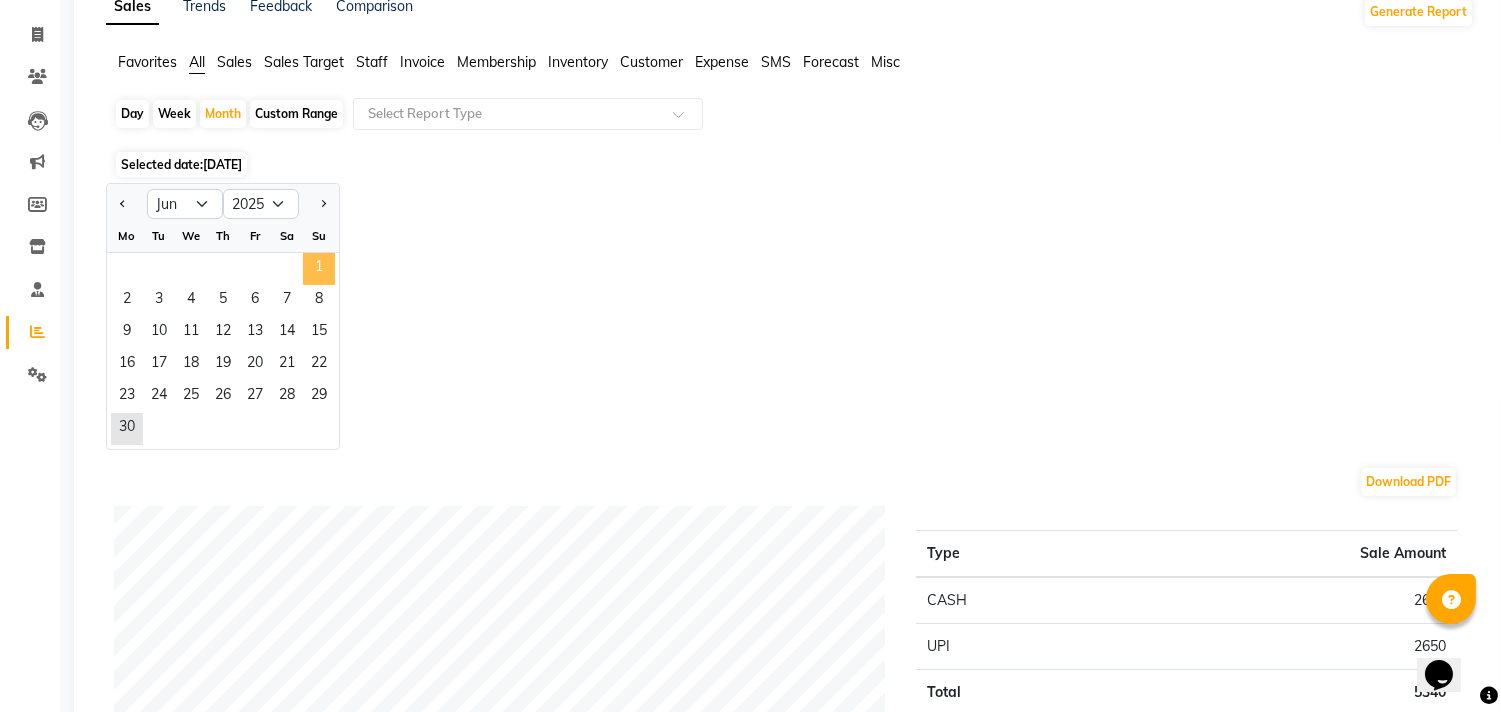 click on "1" 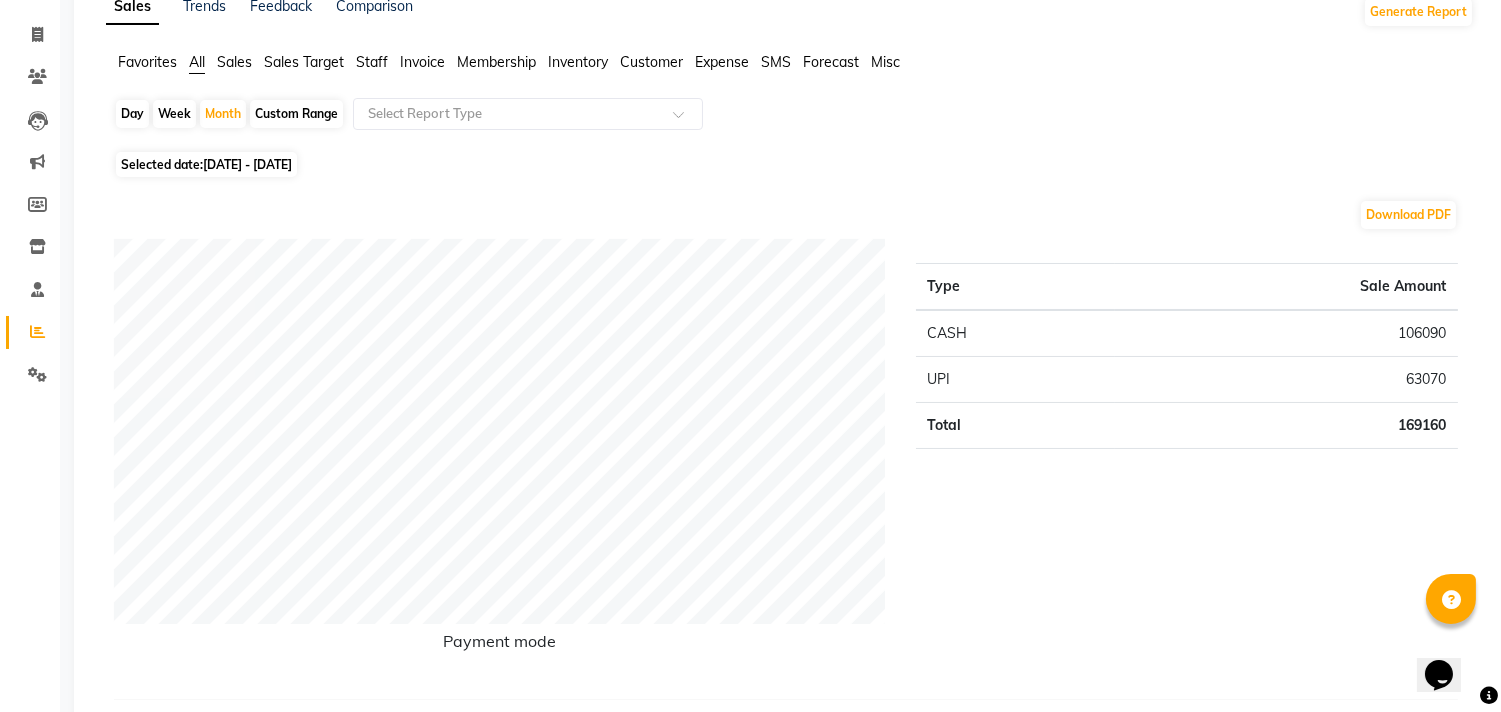 click on "Custom Range" 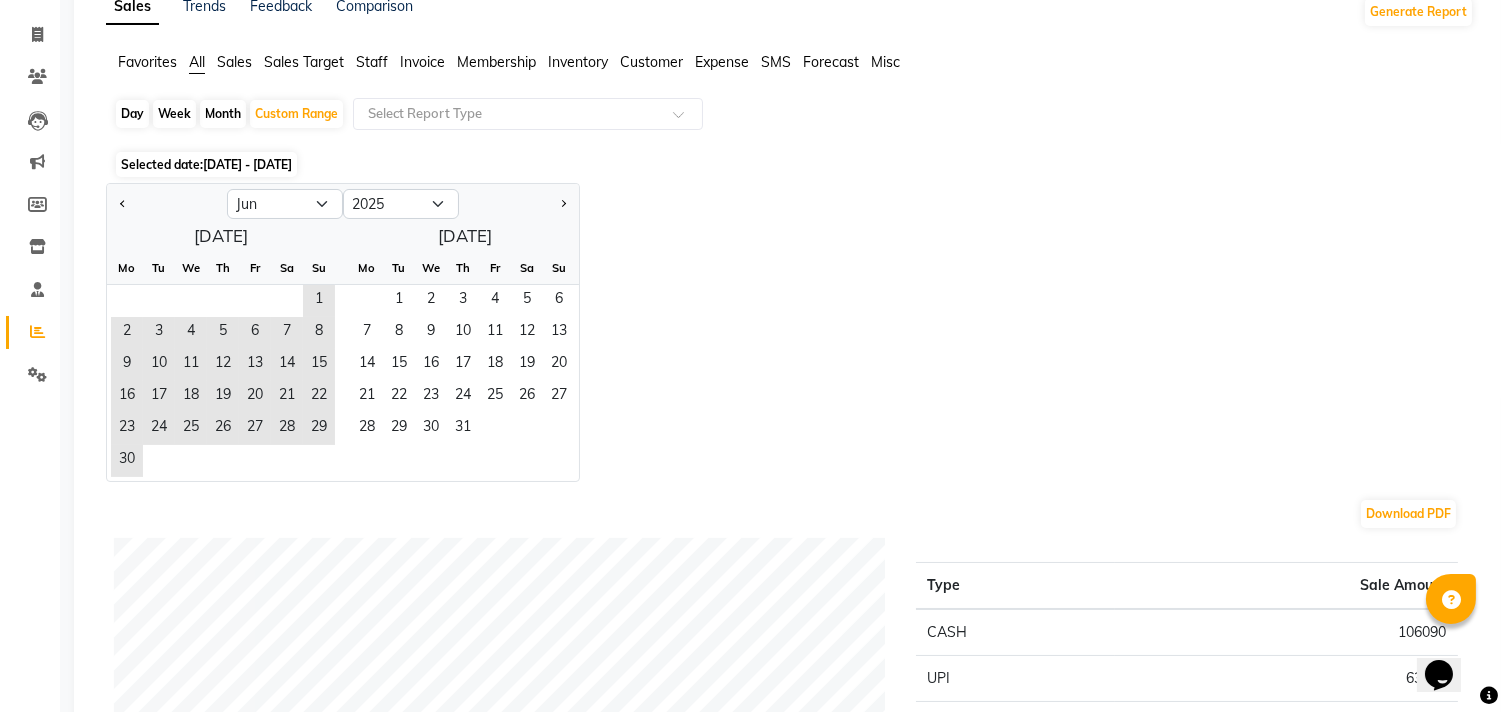 click on "Month" 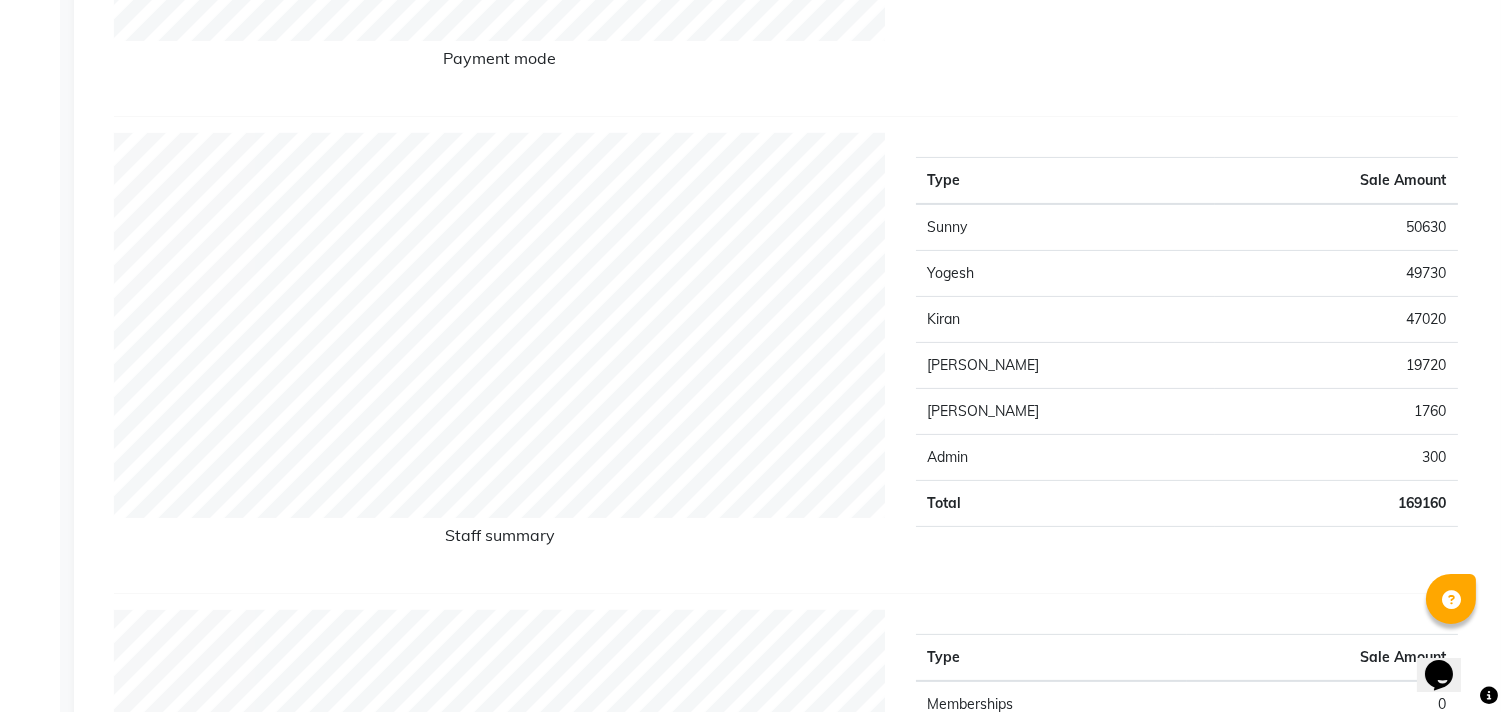 scroll, scrollTop: 1000, scrollLeft: 0, axis: vertical 